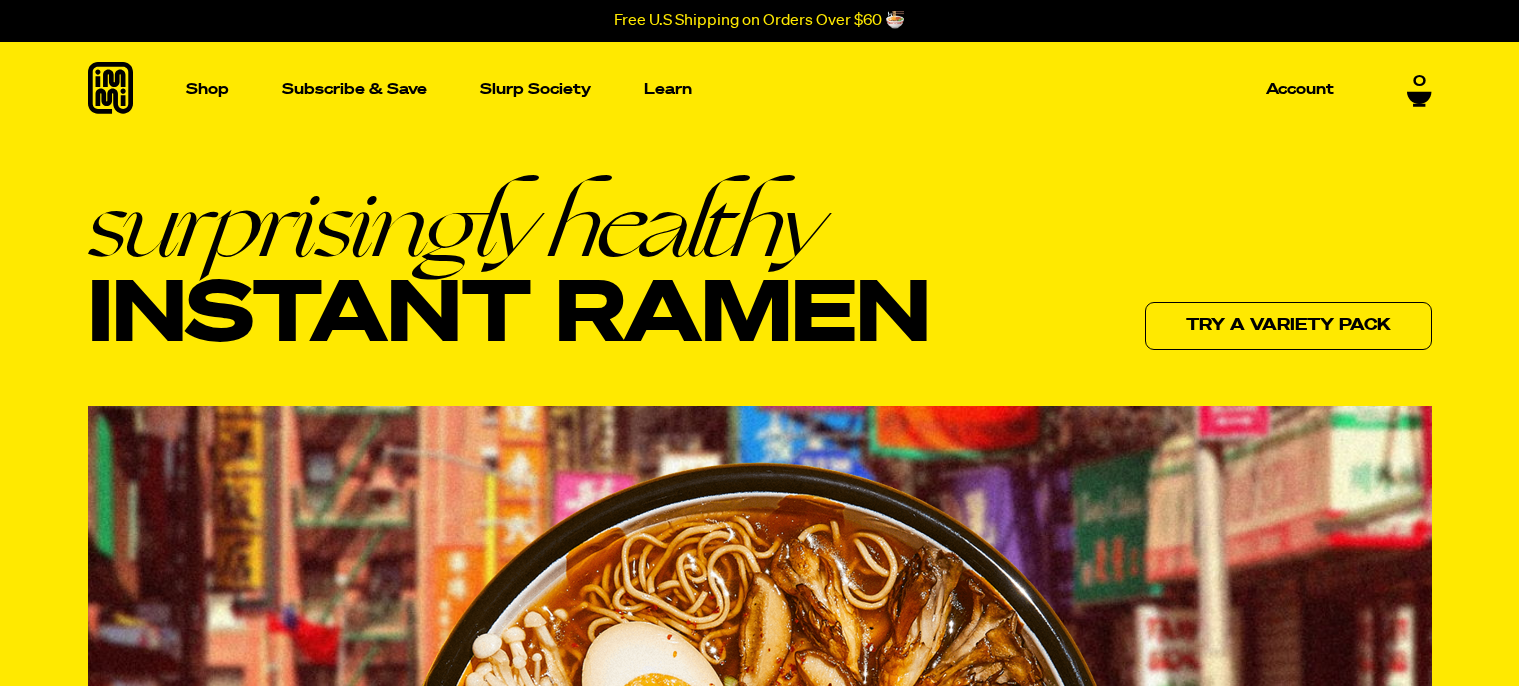 scroll, scrollTop: 0, scrollLeft: 0, axis: both 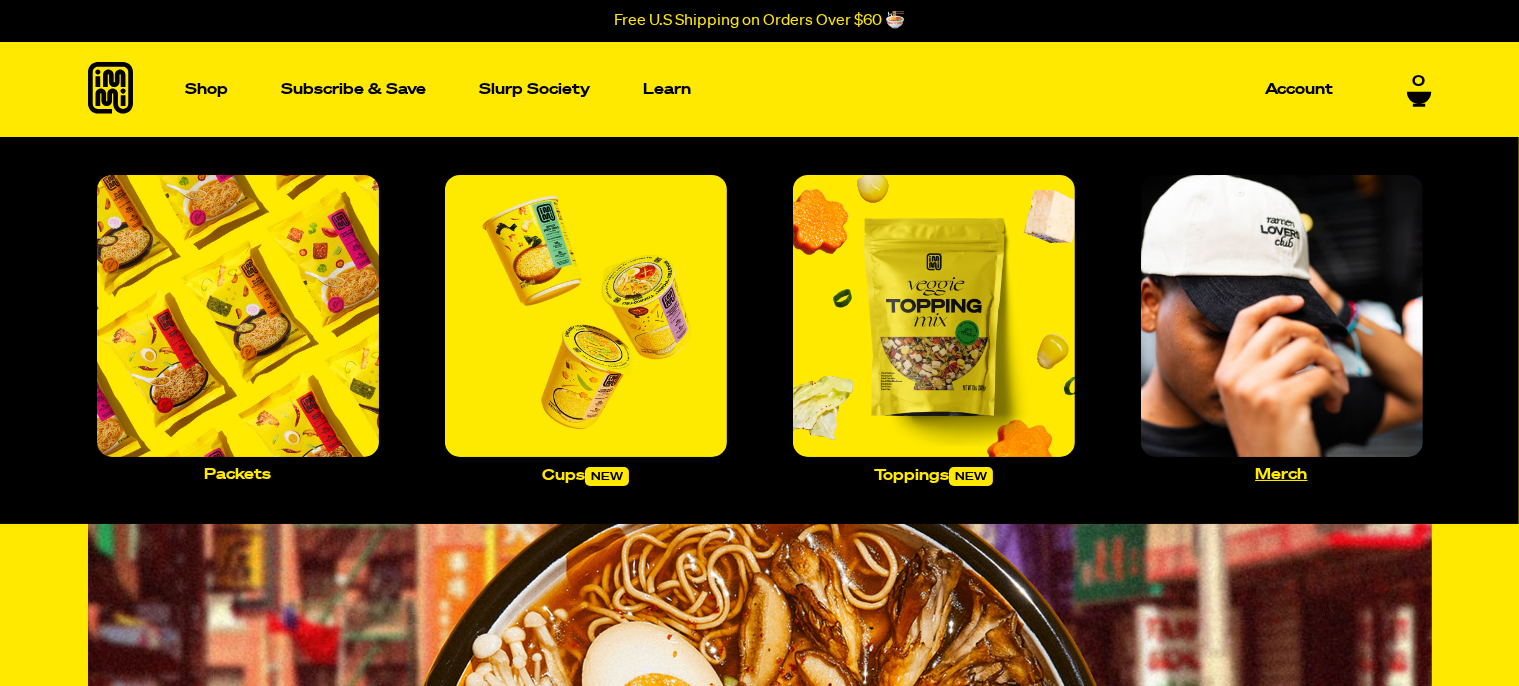 click at bounding box center (1282, 316) 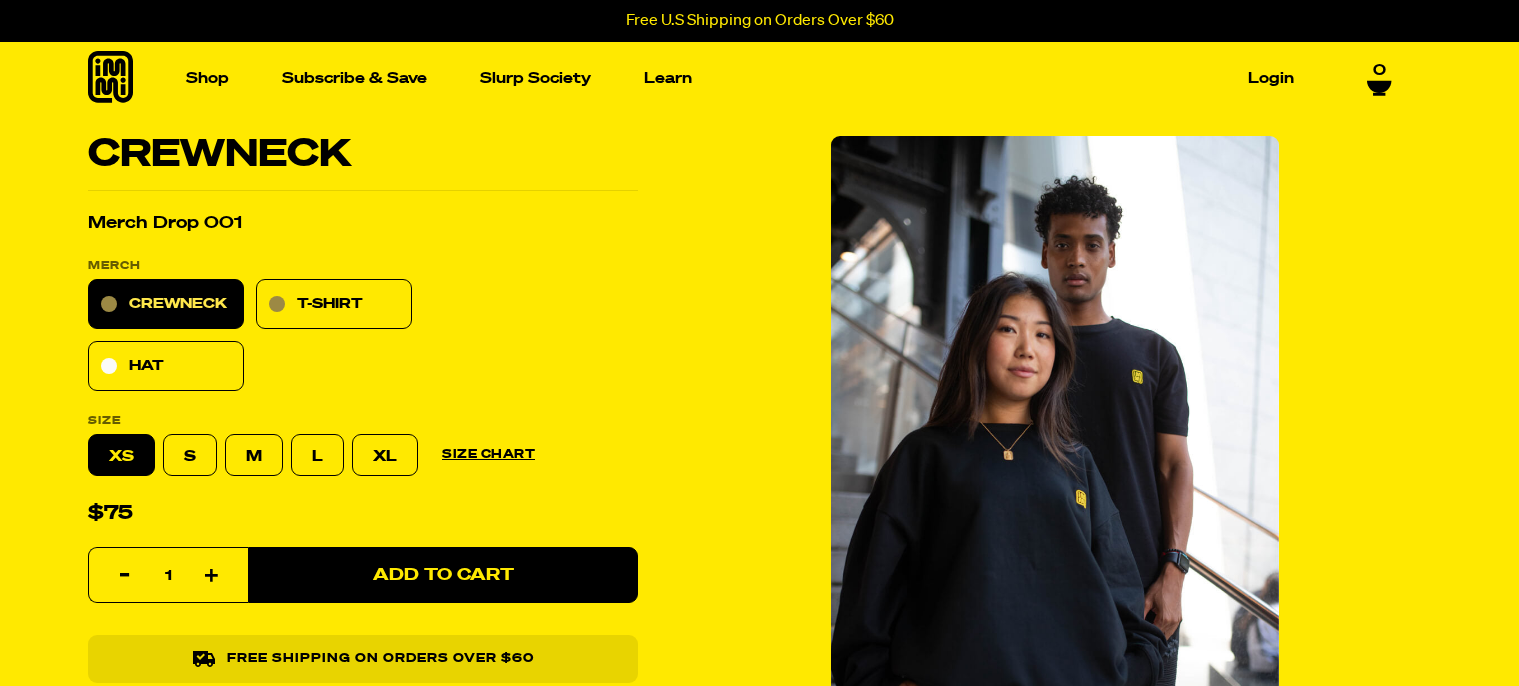 scroll, scrollTop: 0, scrollLeft: 0, axis: both 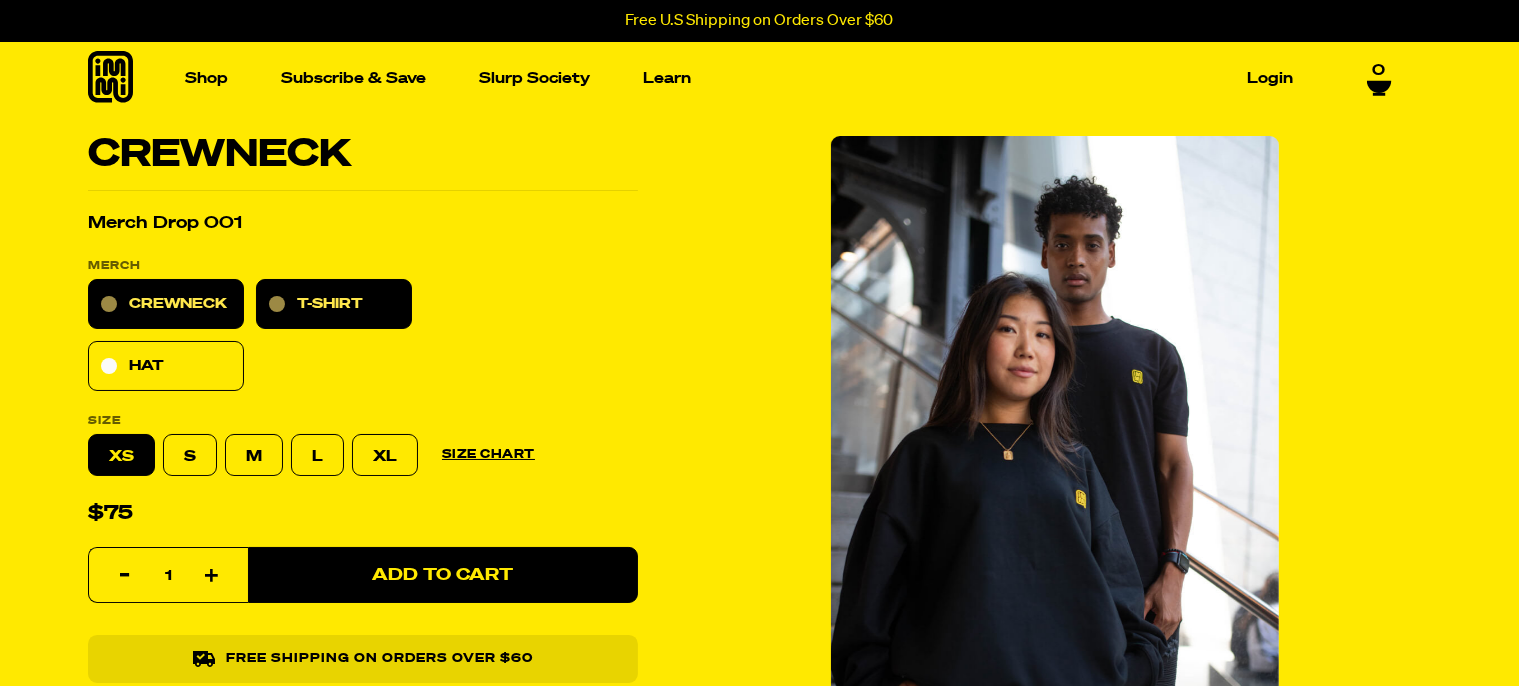 click on "T-Shirt" at bounding box center (334, 304) 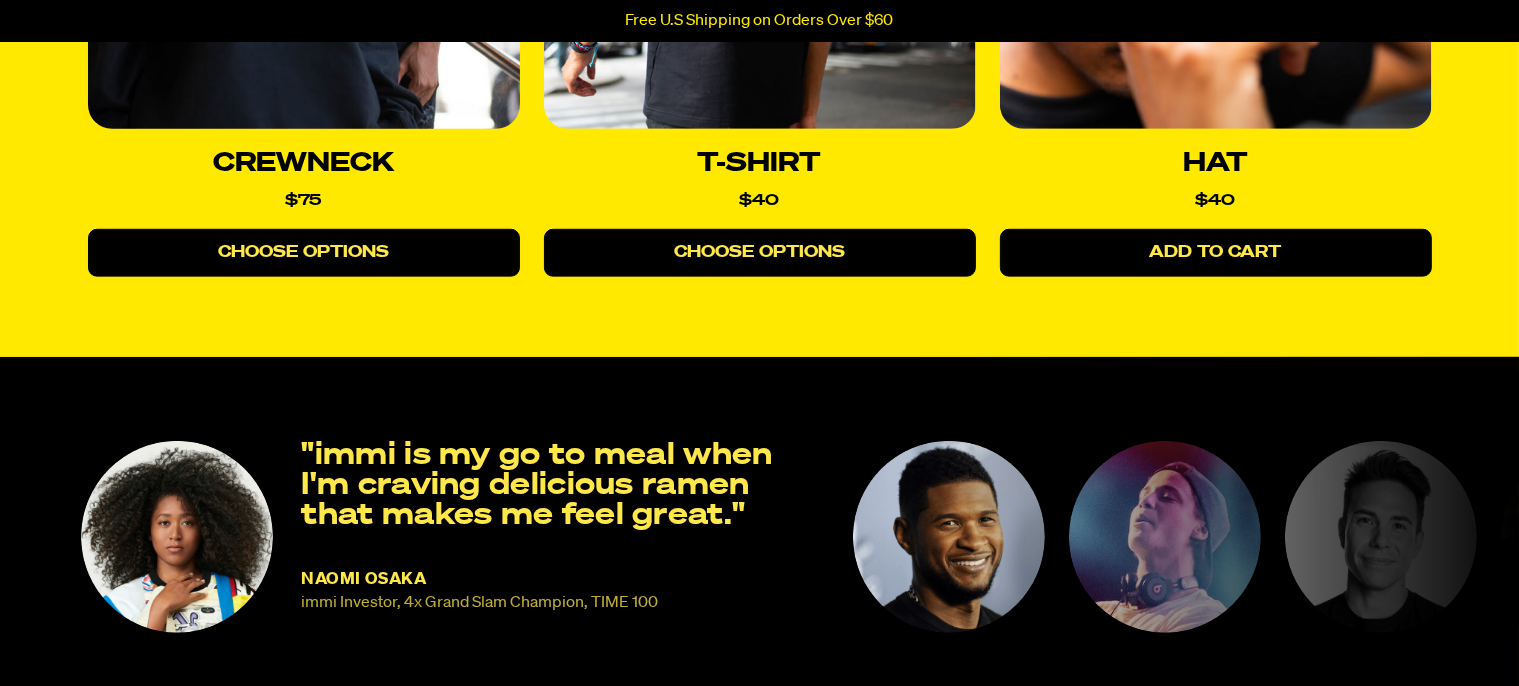 scroll, scrollTop: 1486, scrollLeft: 0, axis: vertical 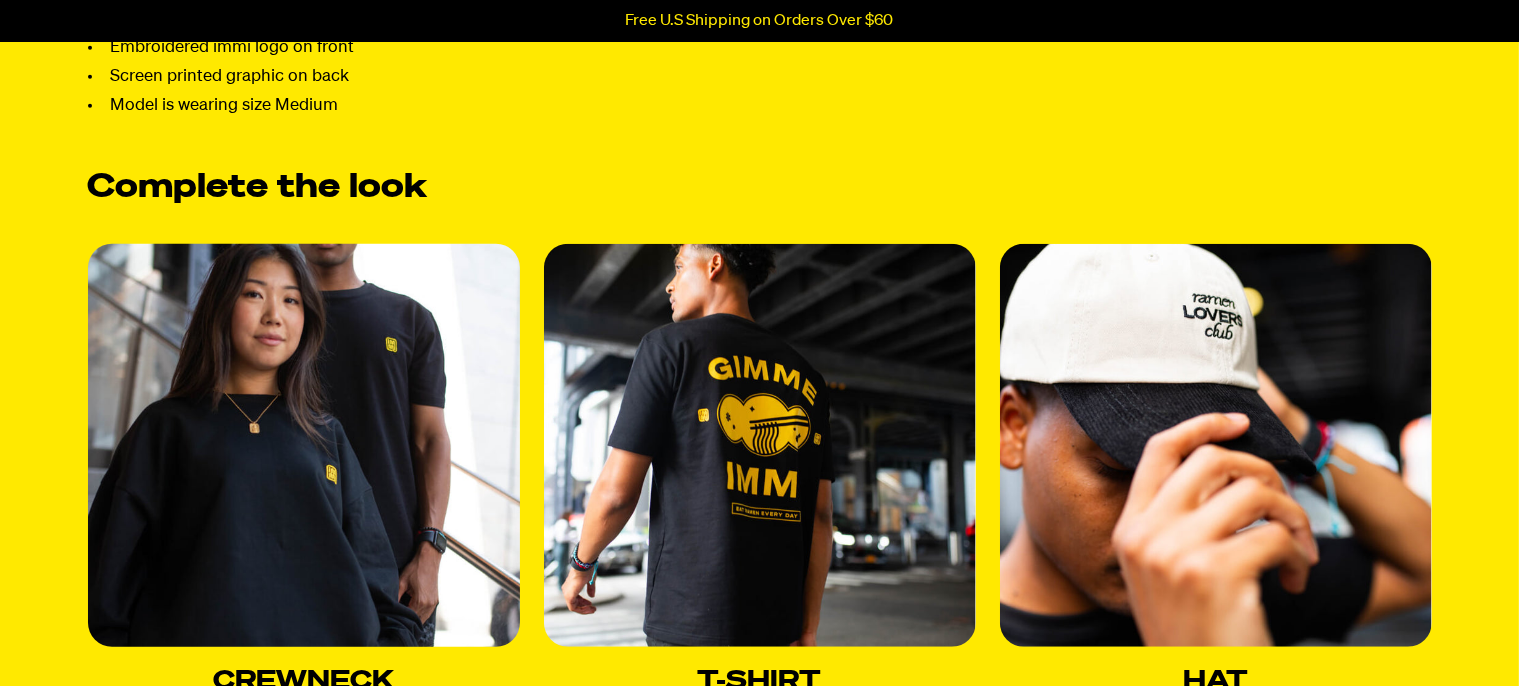 select 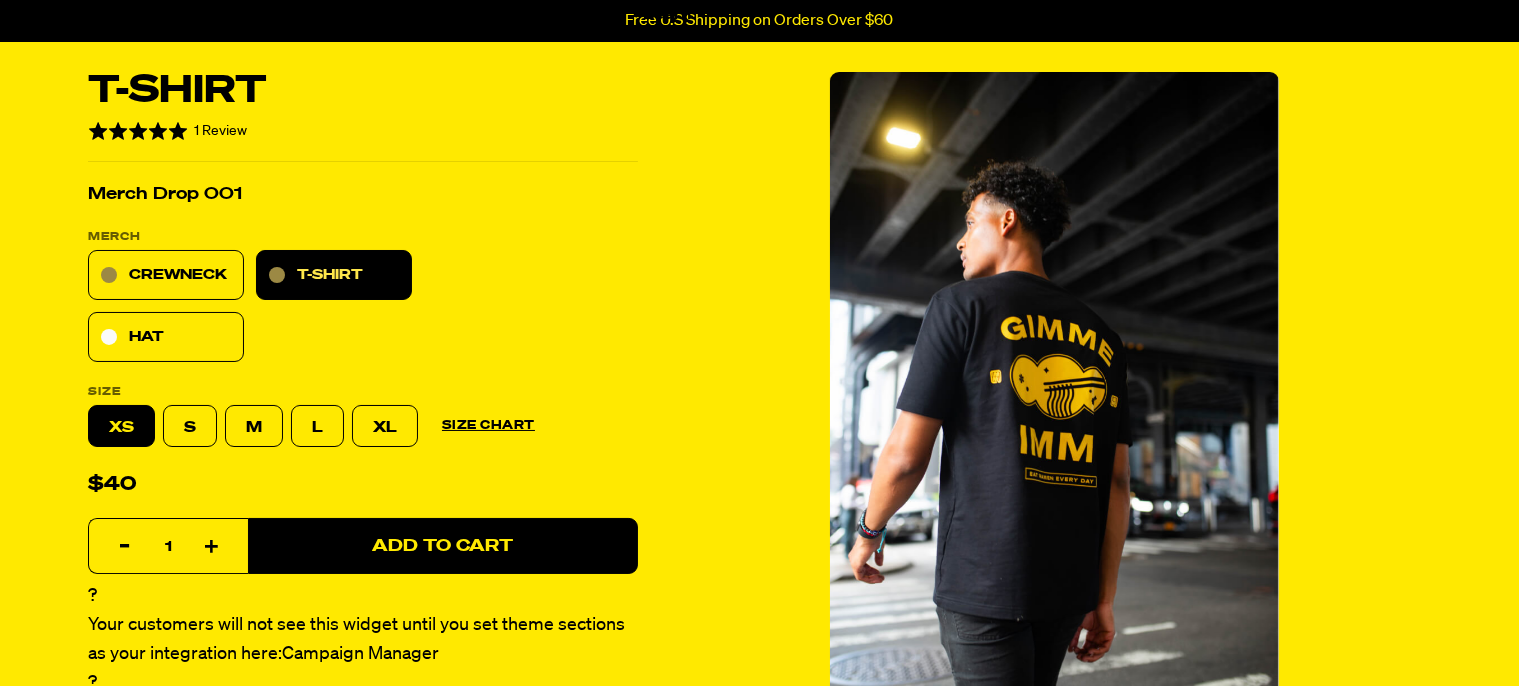 scroll, scrollTop: 0, scrollLeft: 0, axis: both 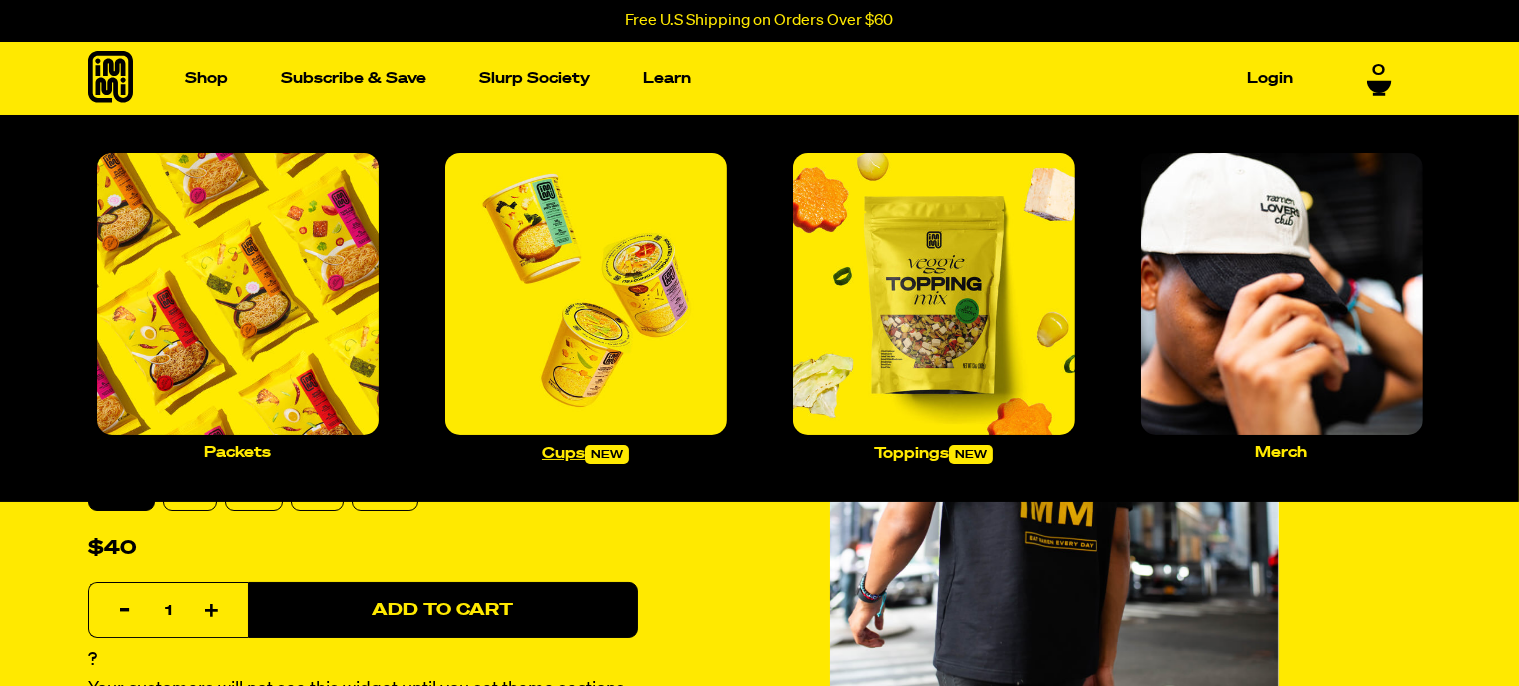 click at bounding box center [586, 294] 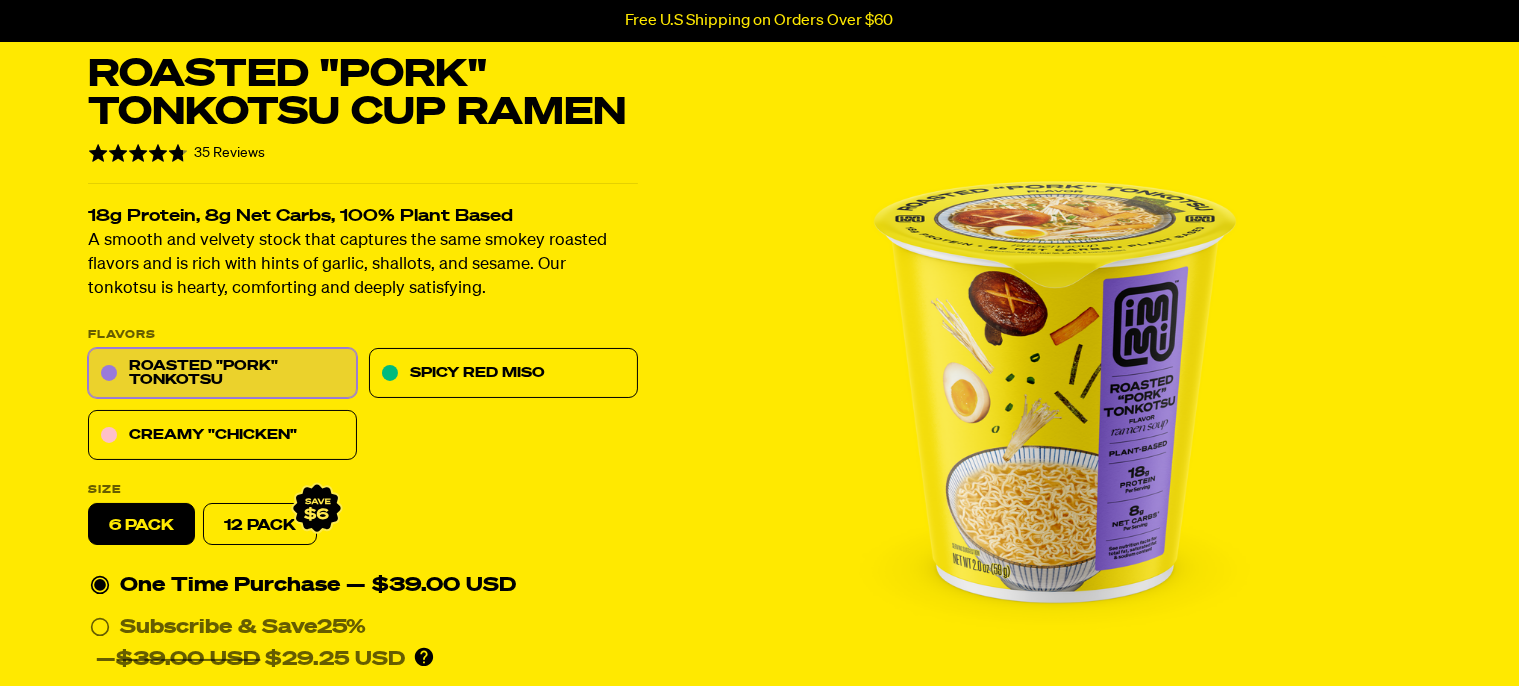 scroll, scrollTop: 0, scrollLeft: 0, axis: both 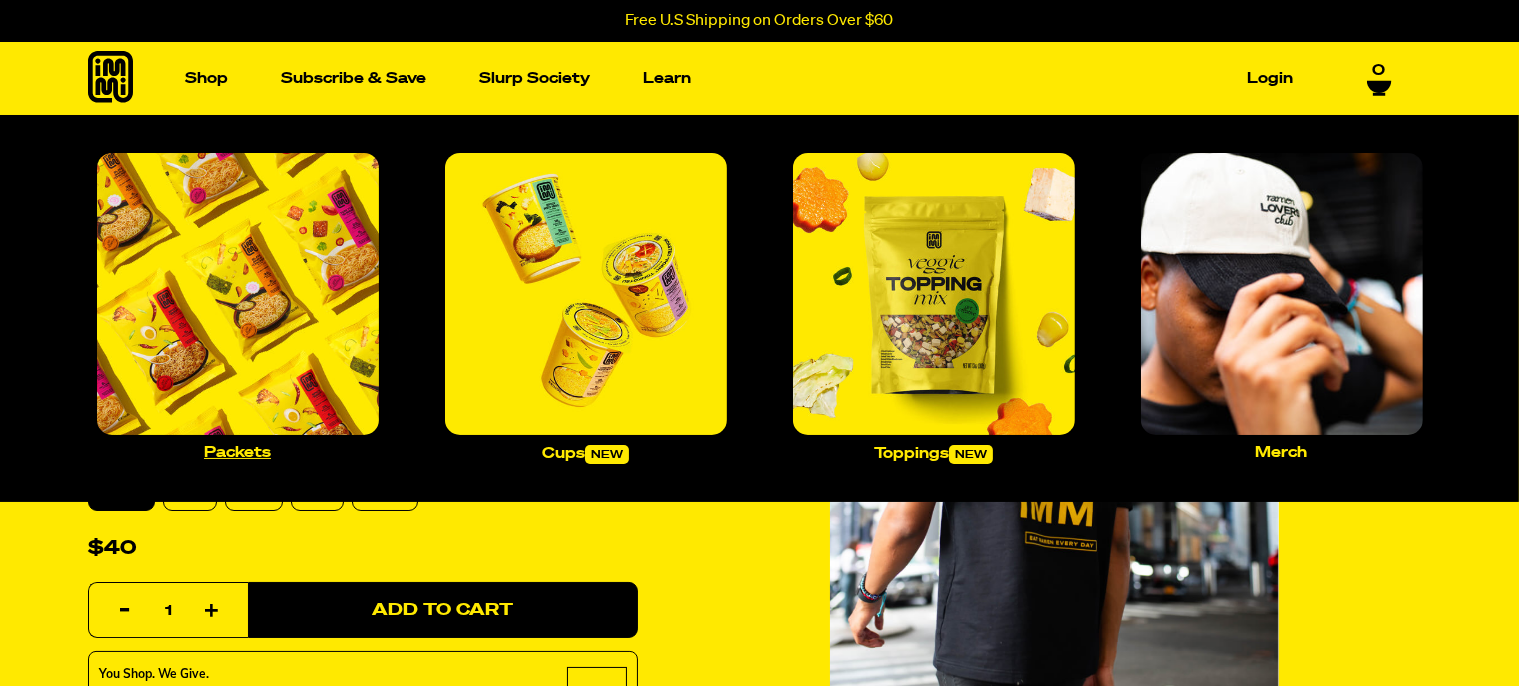 click at bounding box center (238, 294) 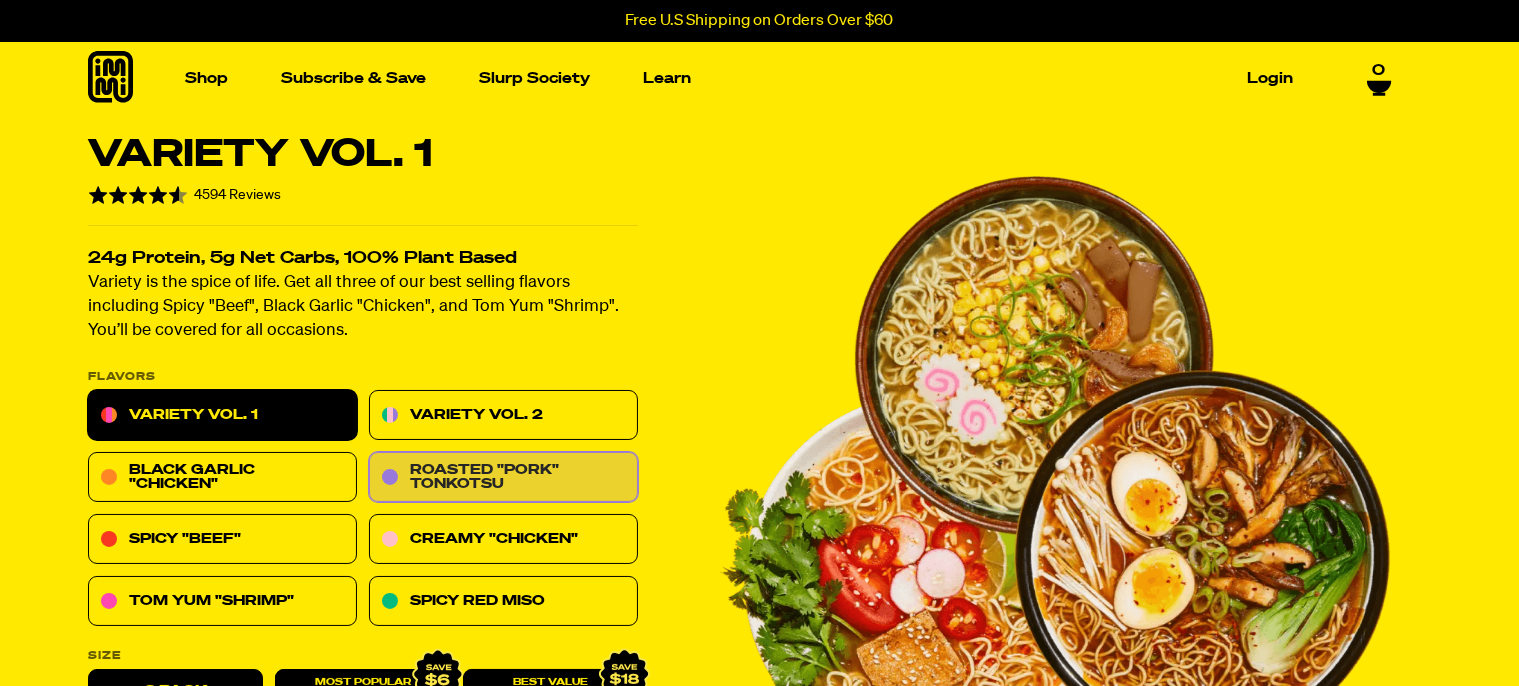 scroll, scrollTop: 140, scrollLeft: 0, axis: vertical 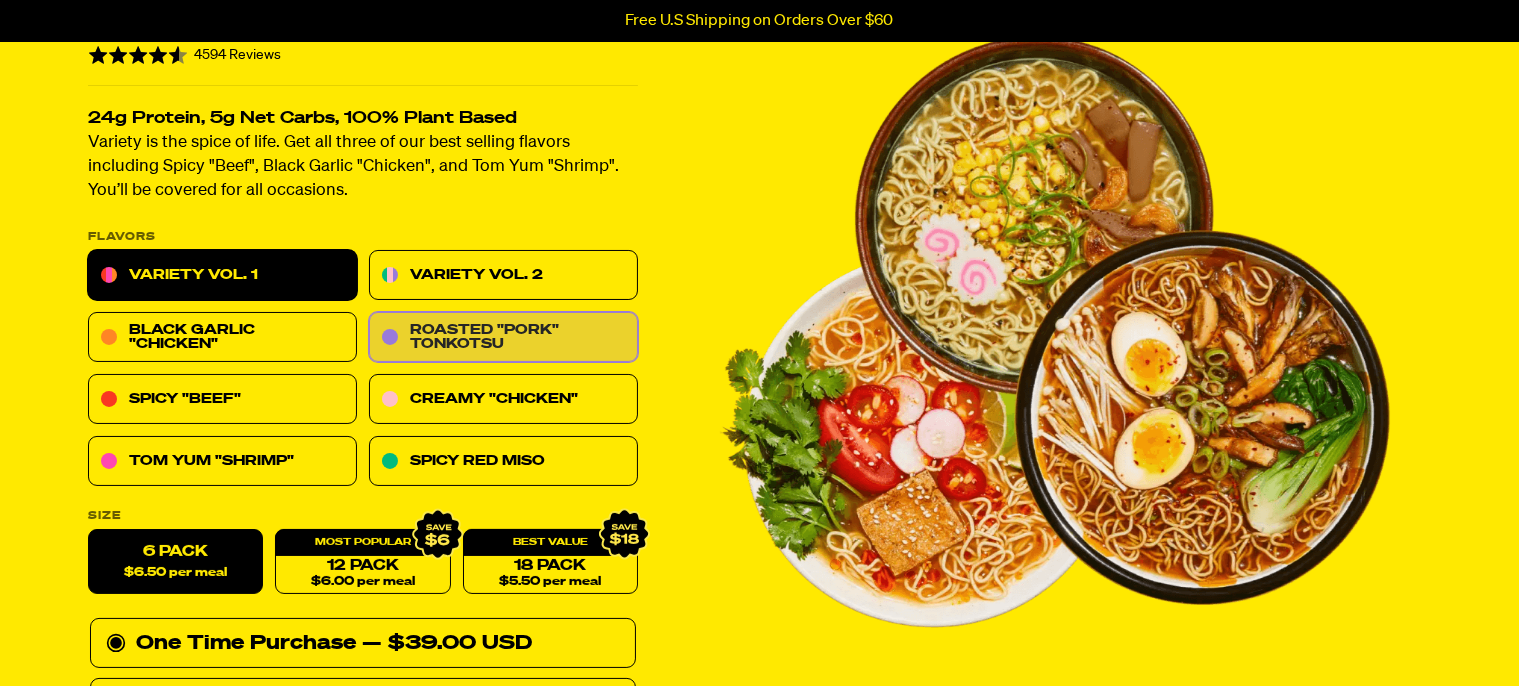 click on "Roasted "Pork" Tonkotsu" at bounding box center [503, 338] 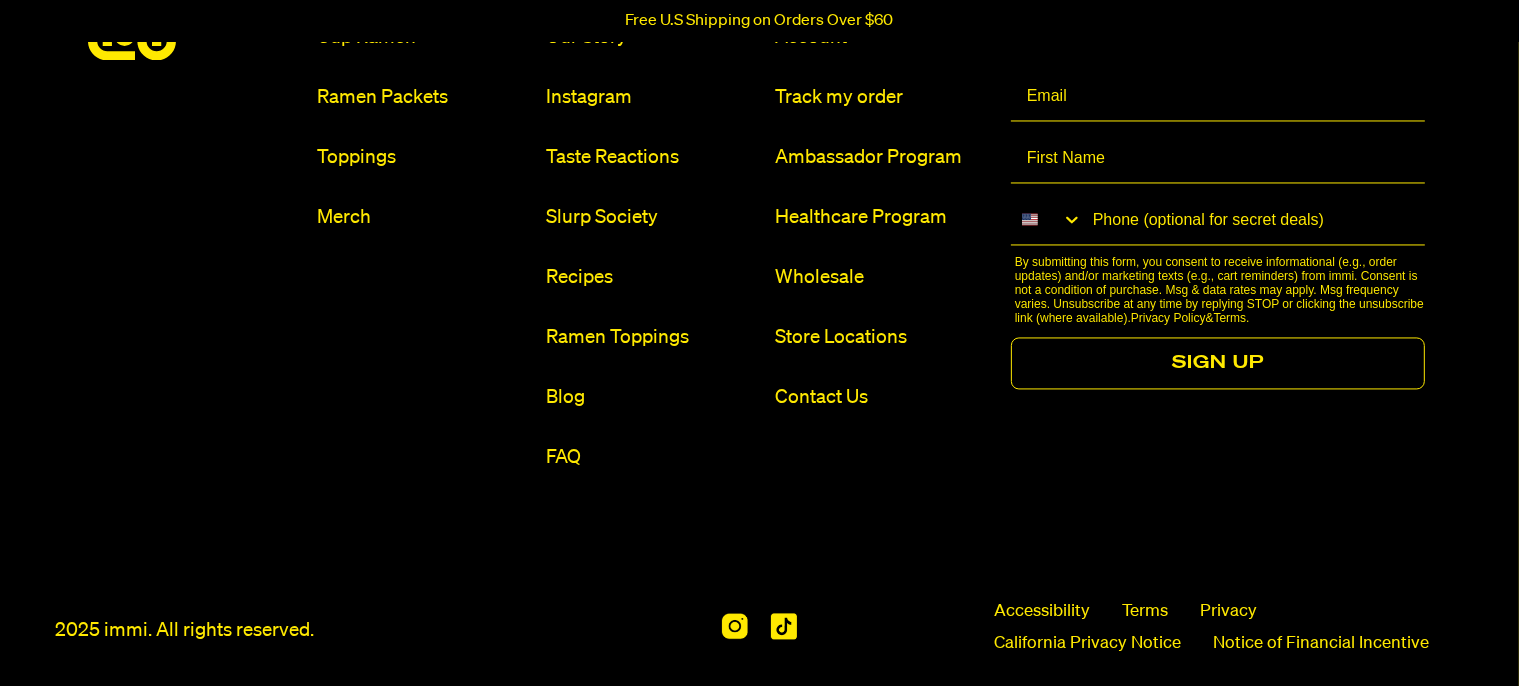 scroll, scrollTop: 11545, scrollLeft: 0, axis: vertical 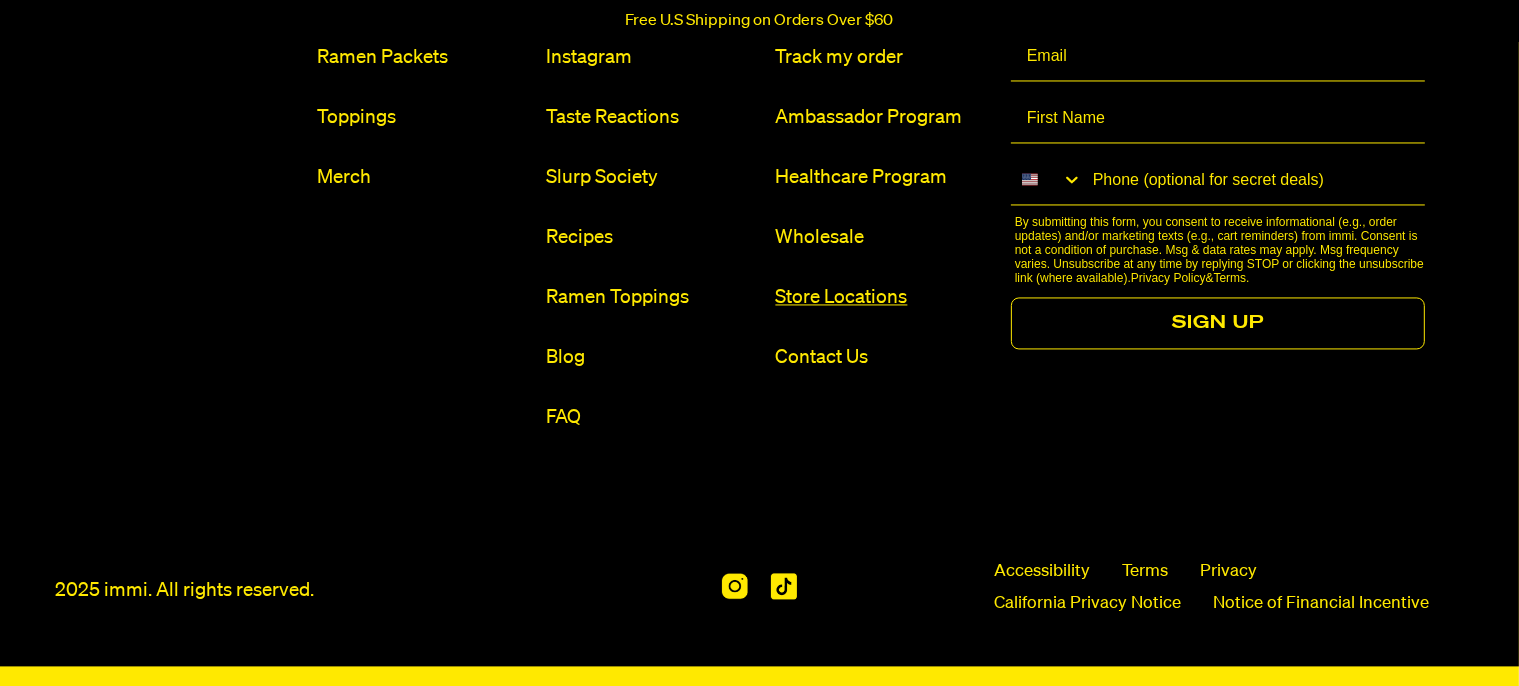 click on "Store Locations" at bounding box center [881, 297] 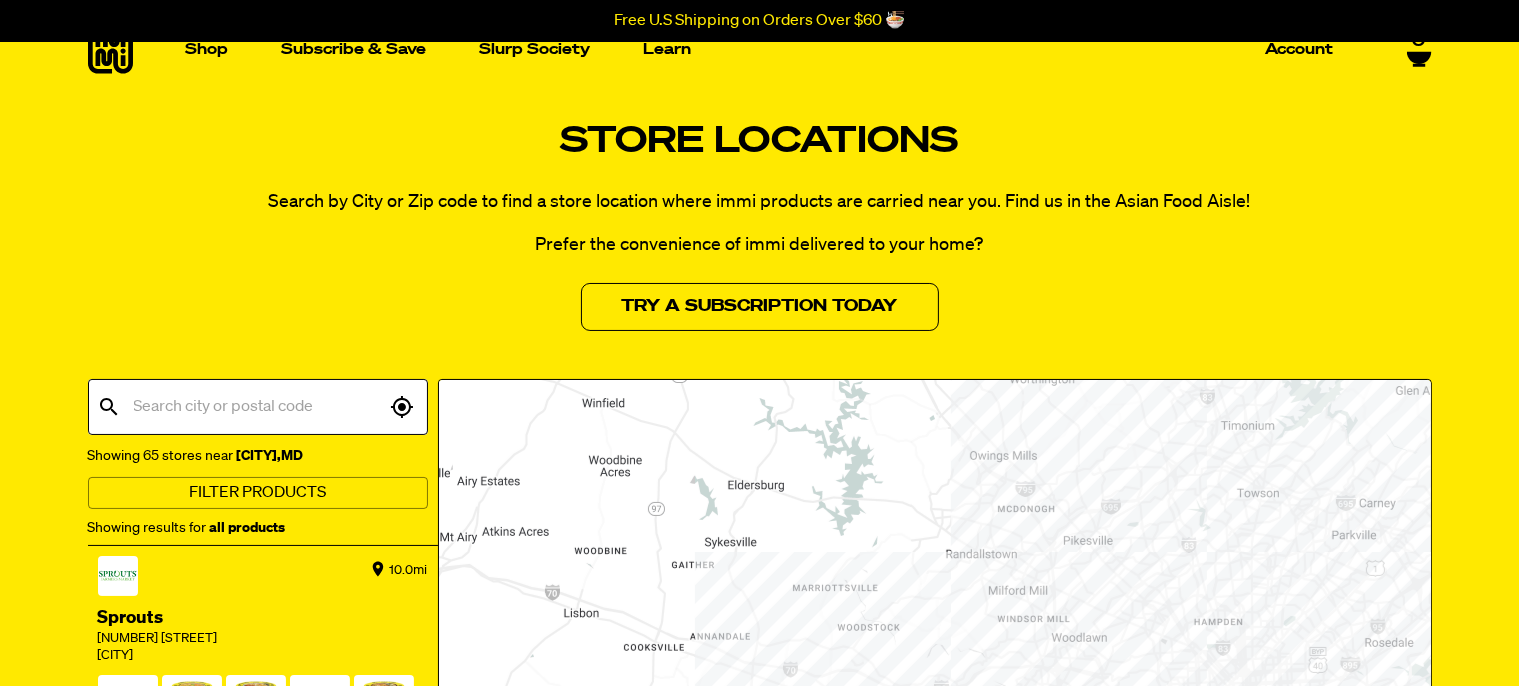 scroll, scrollTop: 0, scrollLeft: 0, axis: both 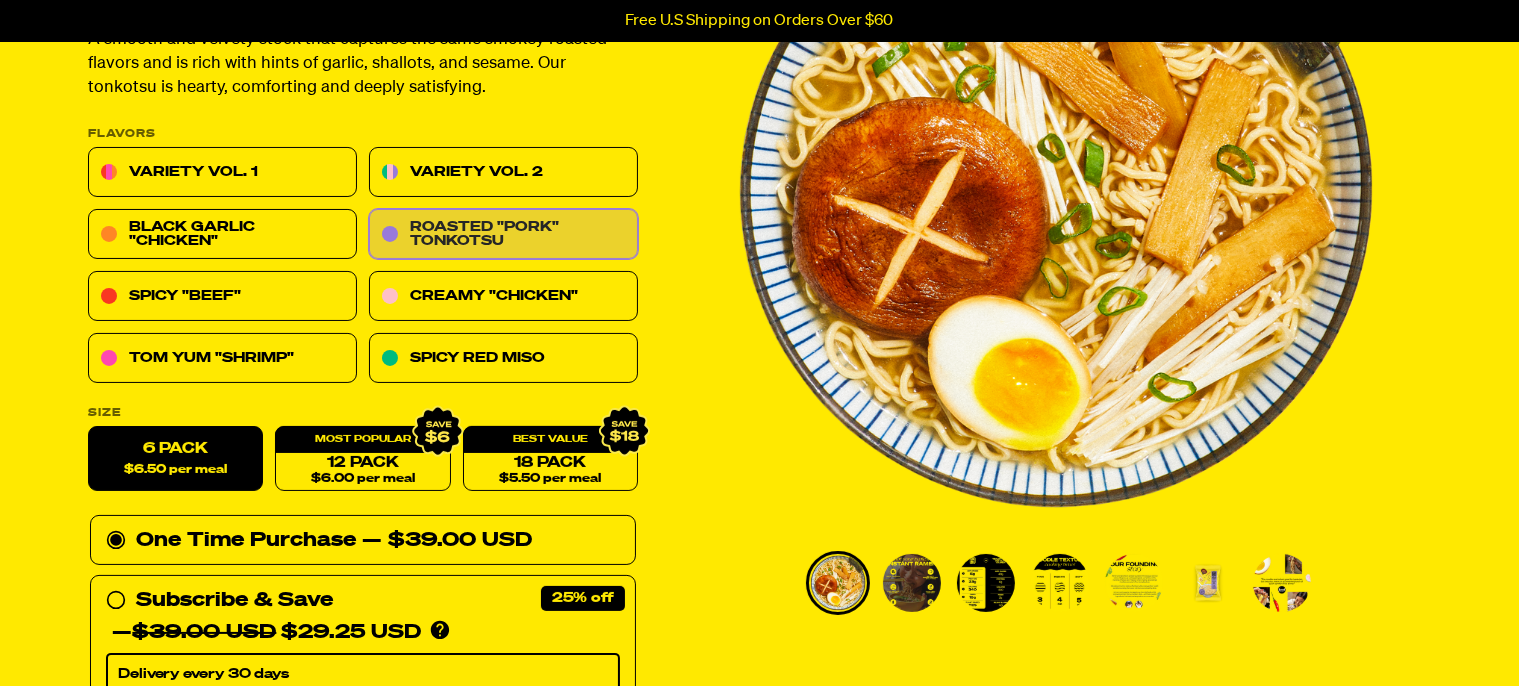 click on "Roasted "Pork" Tonkotsu" at bounding box center [503, 235] 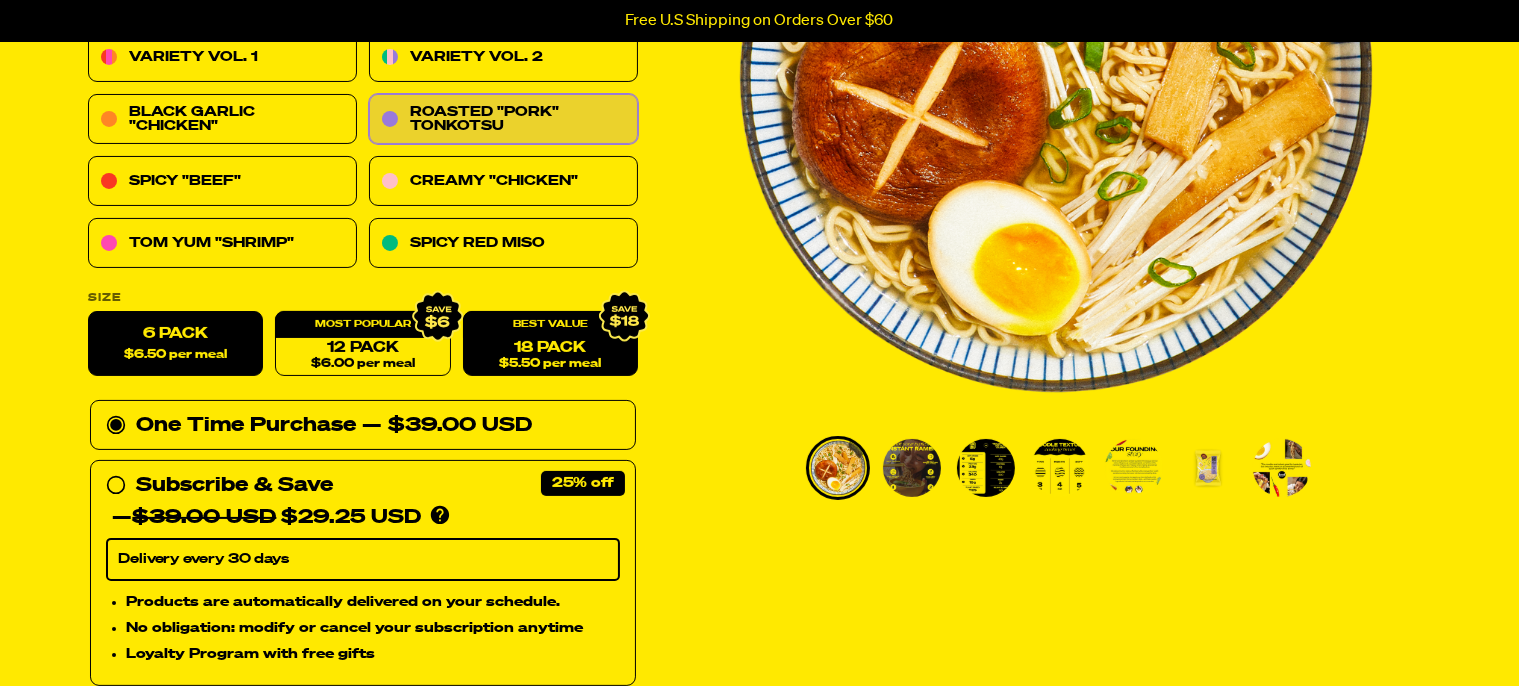 scroll, scrollTop: 281, scrollLeft: 0, axis: vertical 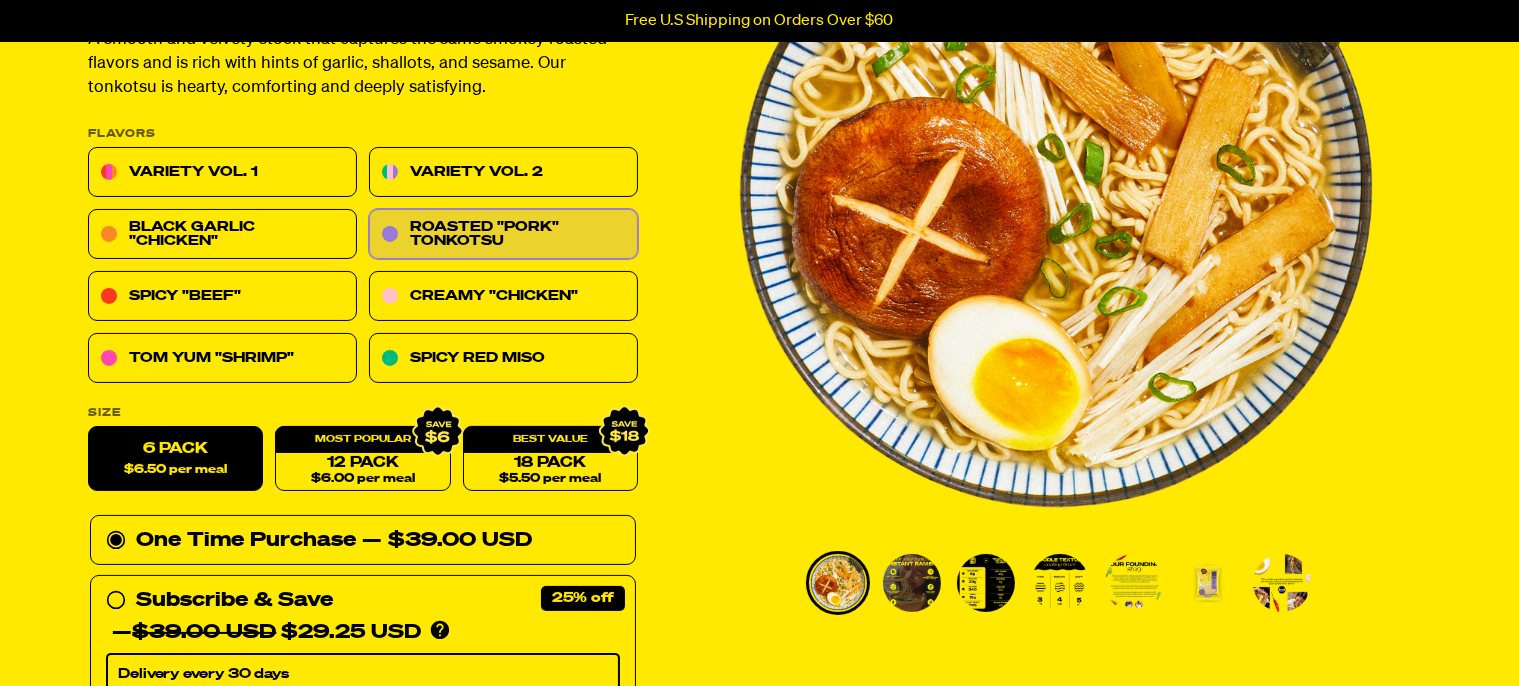 click at bounding box center (986, 583) 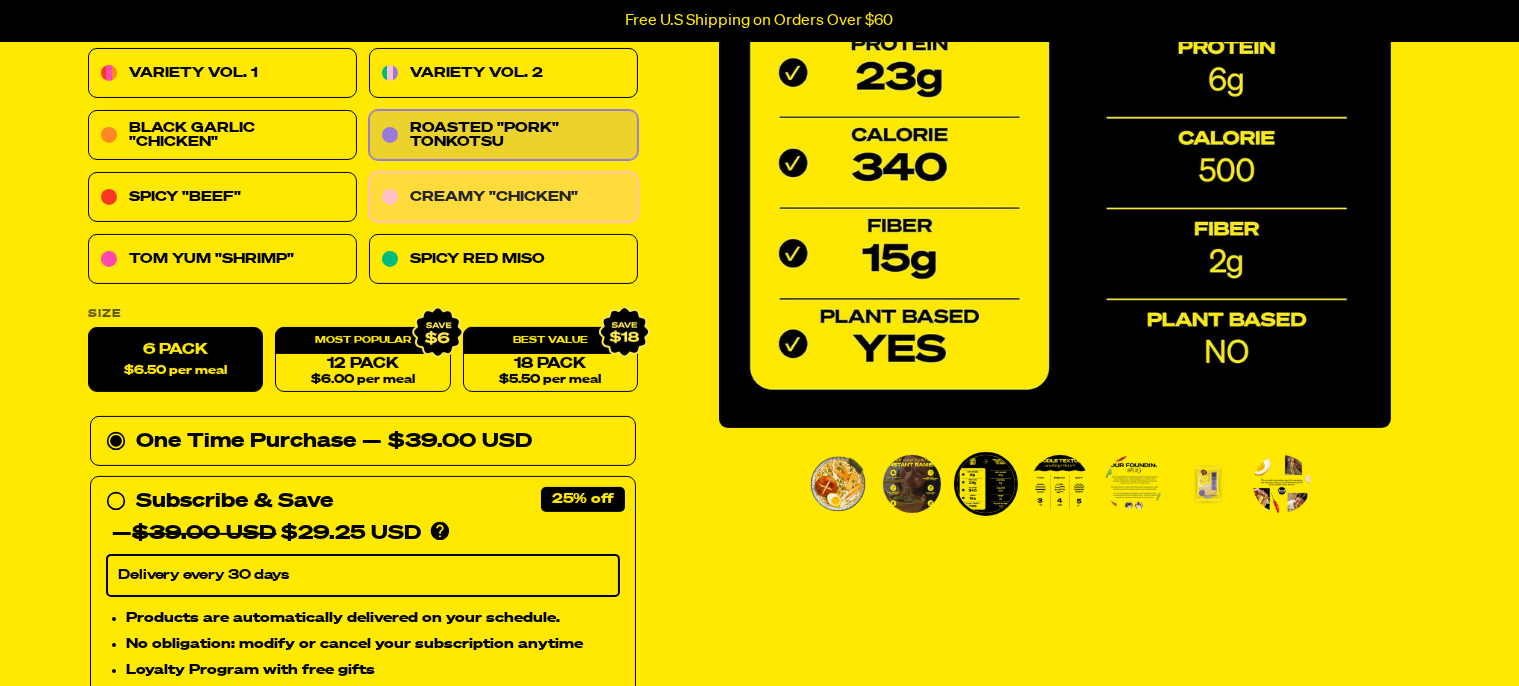 scroll, scrollTop: 422, scrollLeft: 0, axis: vertical 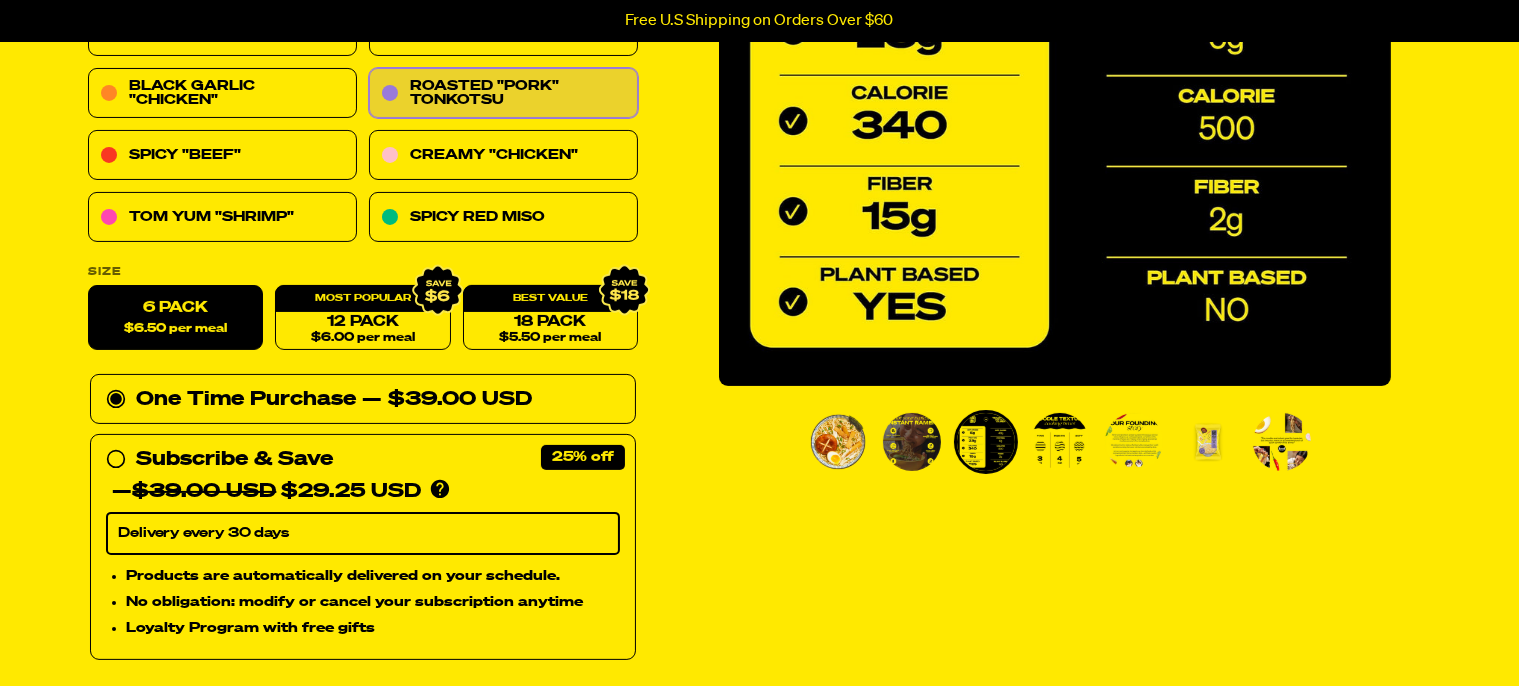 click at bounding box center (912, 442) 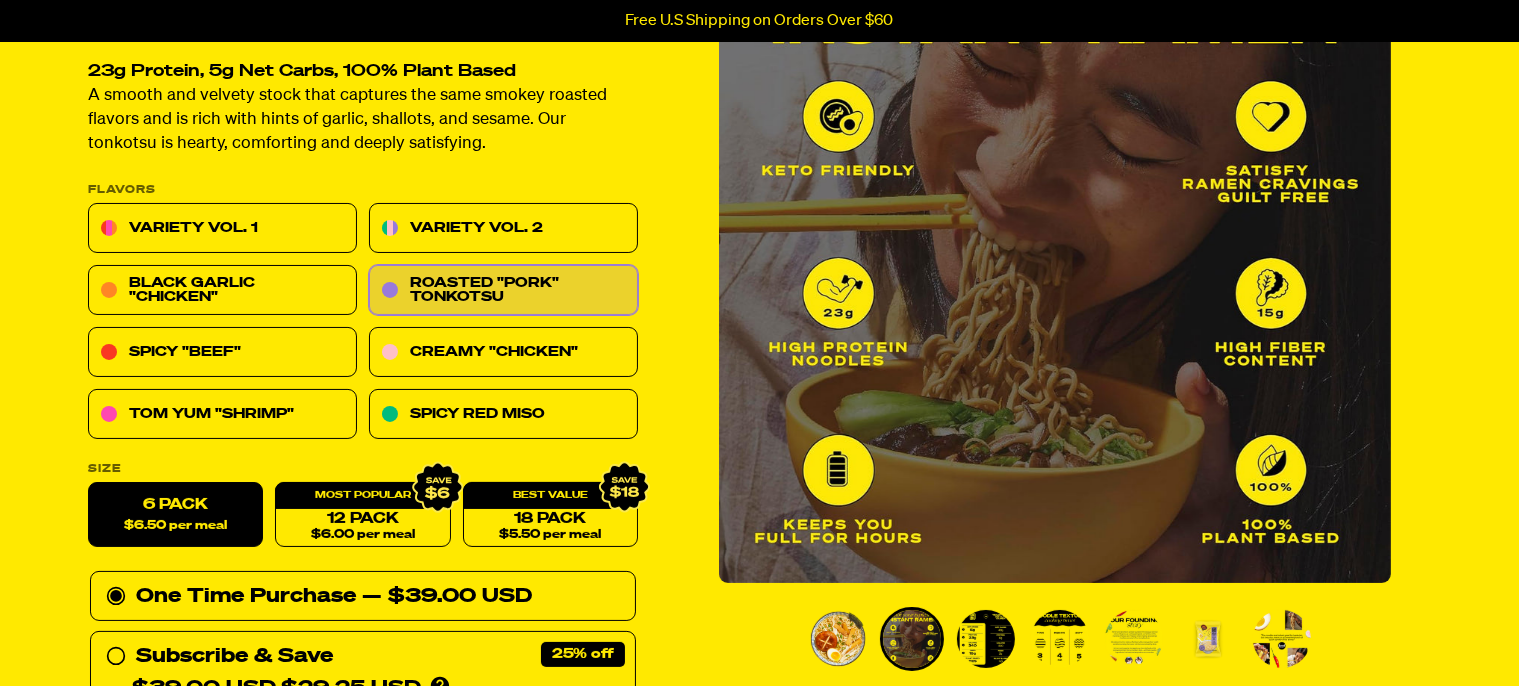 scroll, scrollTop: 281, scrollLeft: 0, axis: vertical 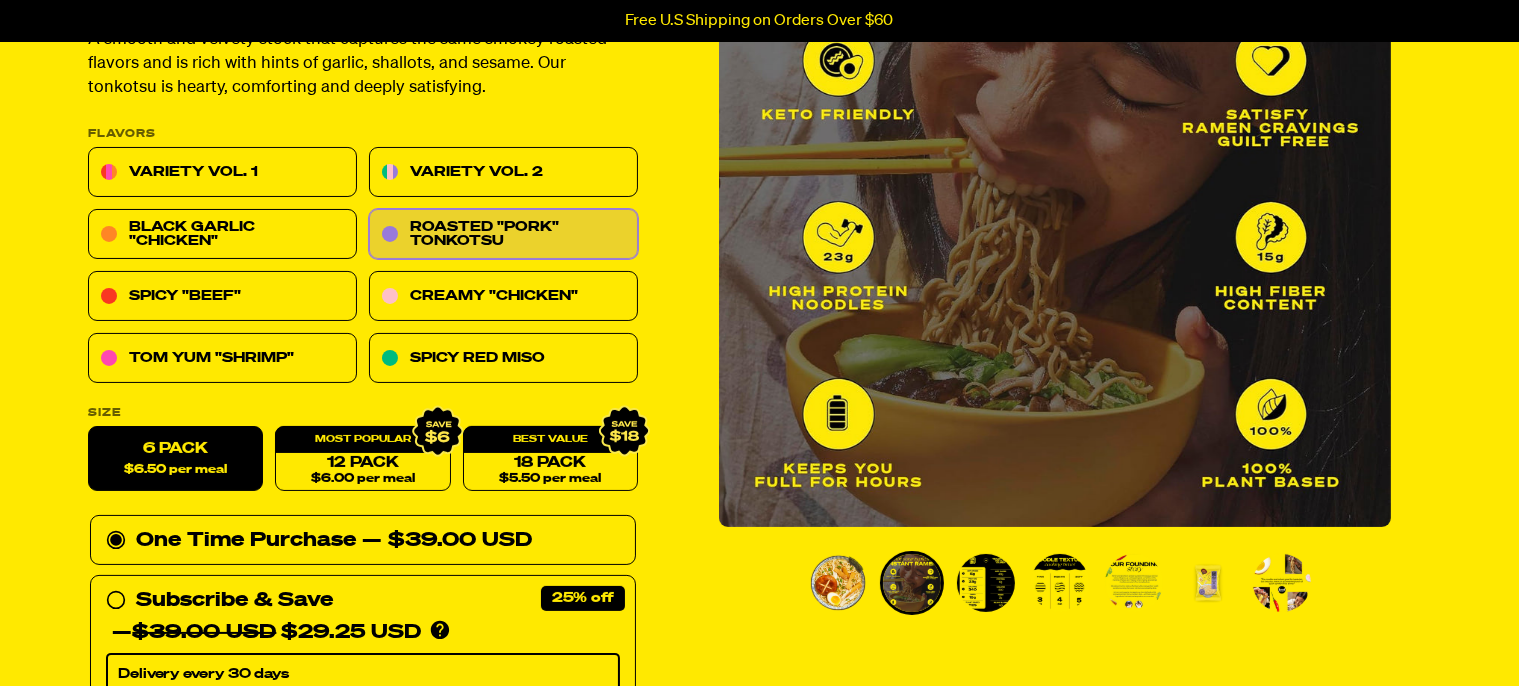 click at bounding box center [986, 583] 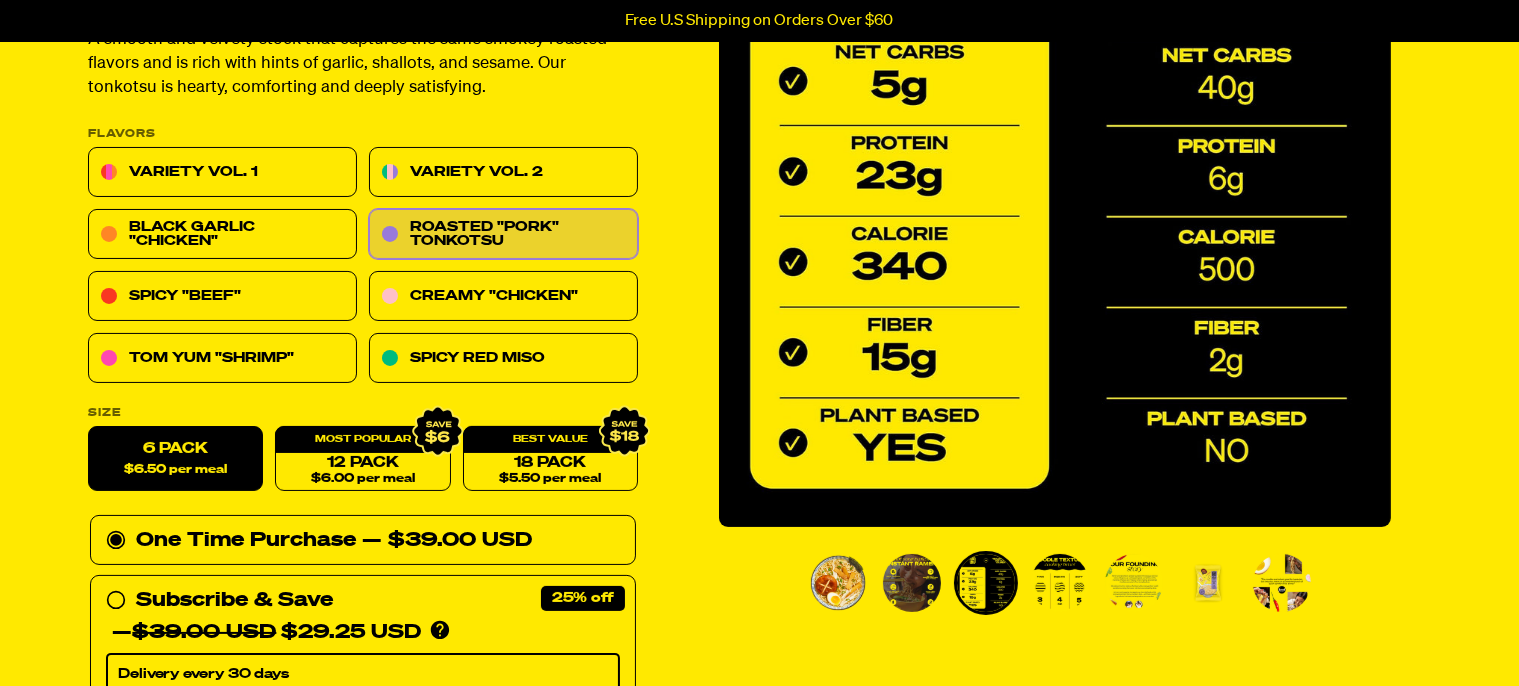 click at bounding box center (1060, 583) 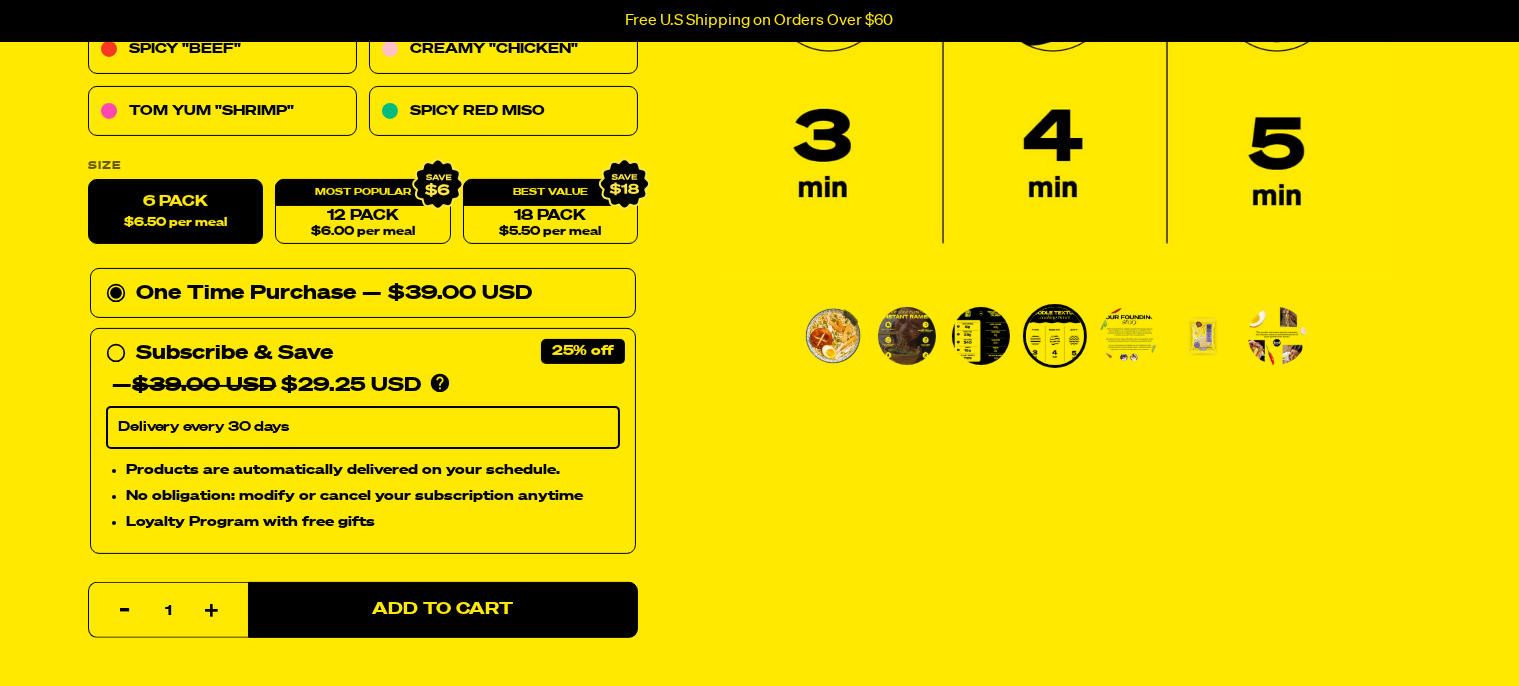 scroll, scrollTop: 563, scrollLeft: 0, axis: vertical 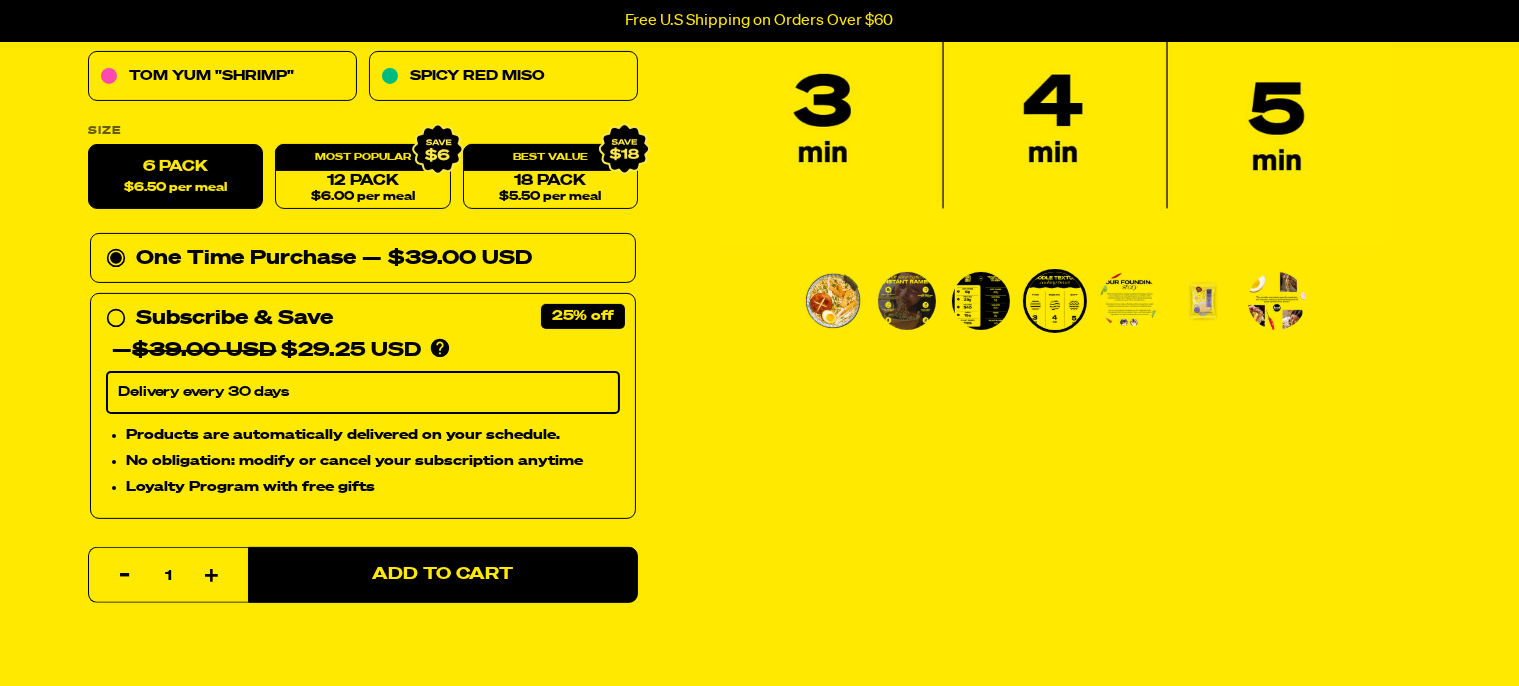 click at bounding box center [1129, 301] 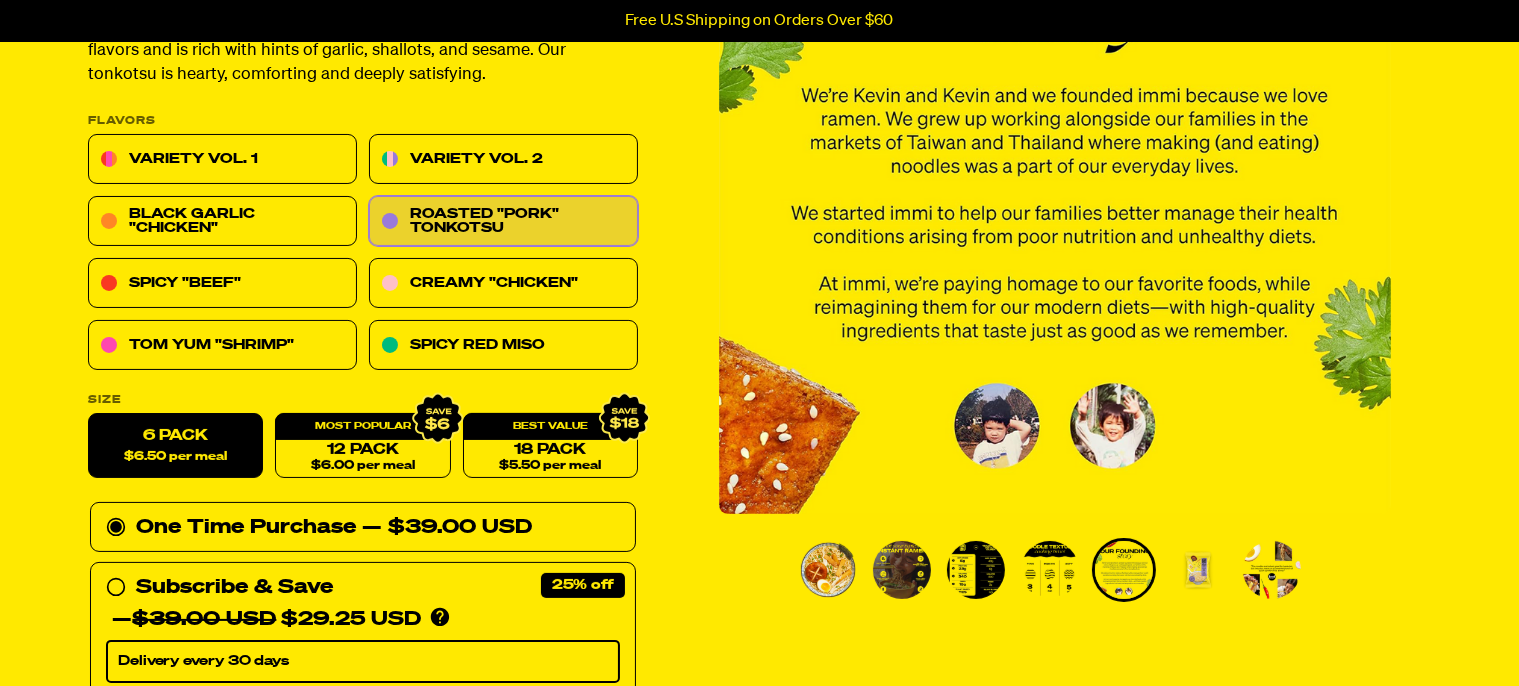 scroll, scrollTop: 422, scrollLeft: 0, axis: vertical 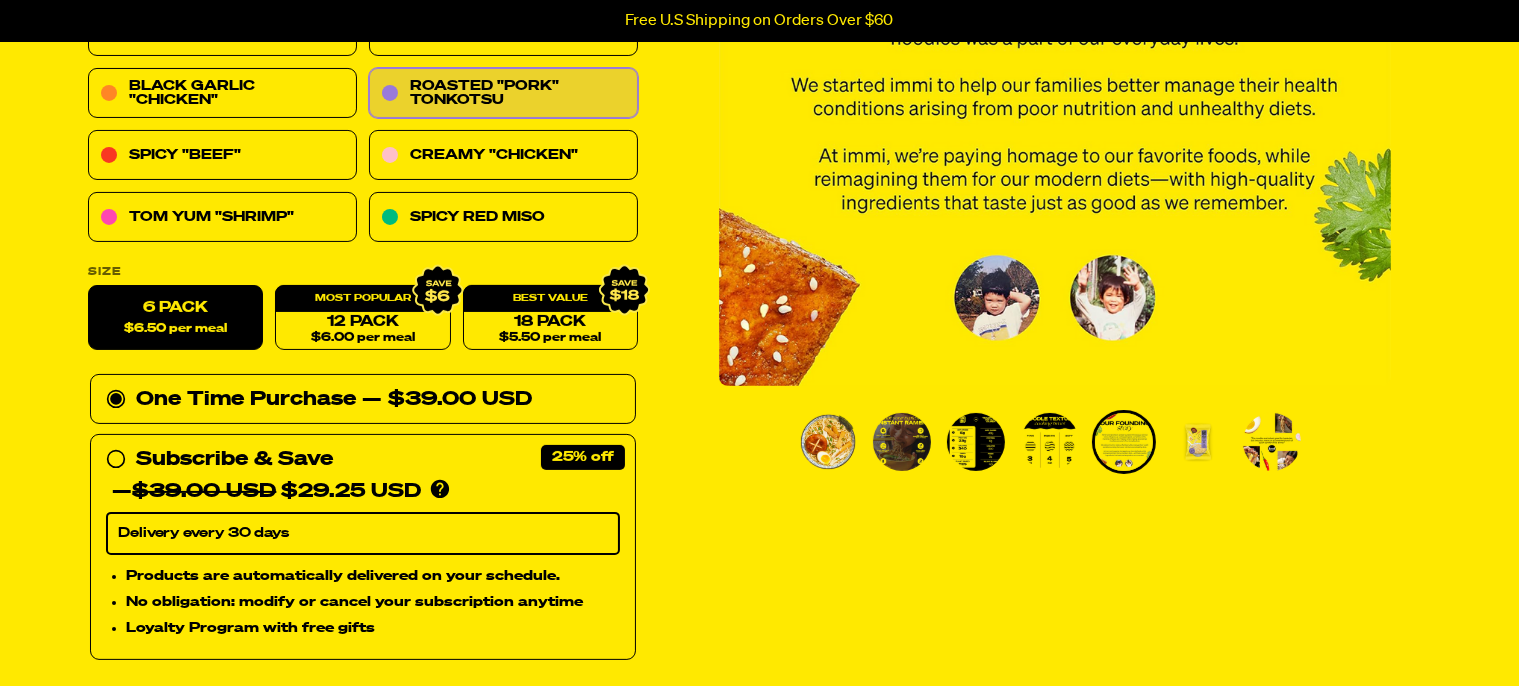 click at bounding box center (1198, 442) 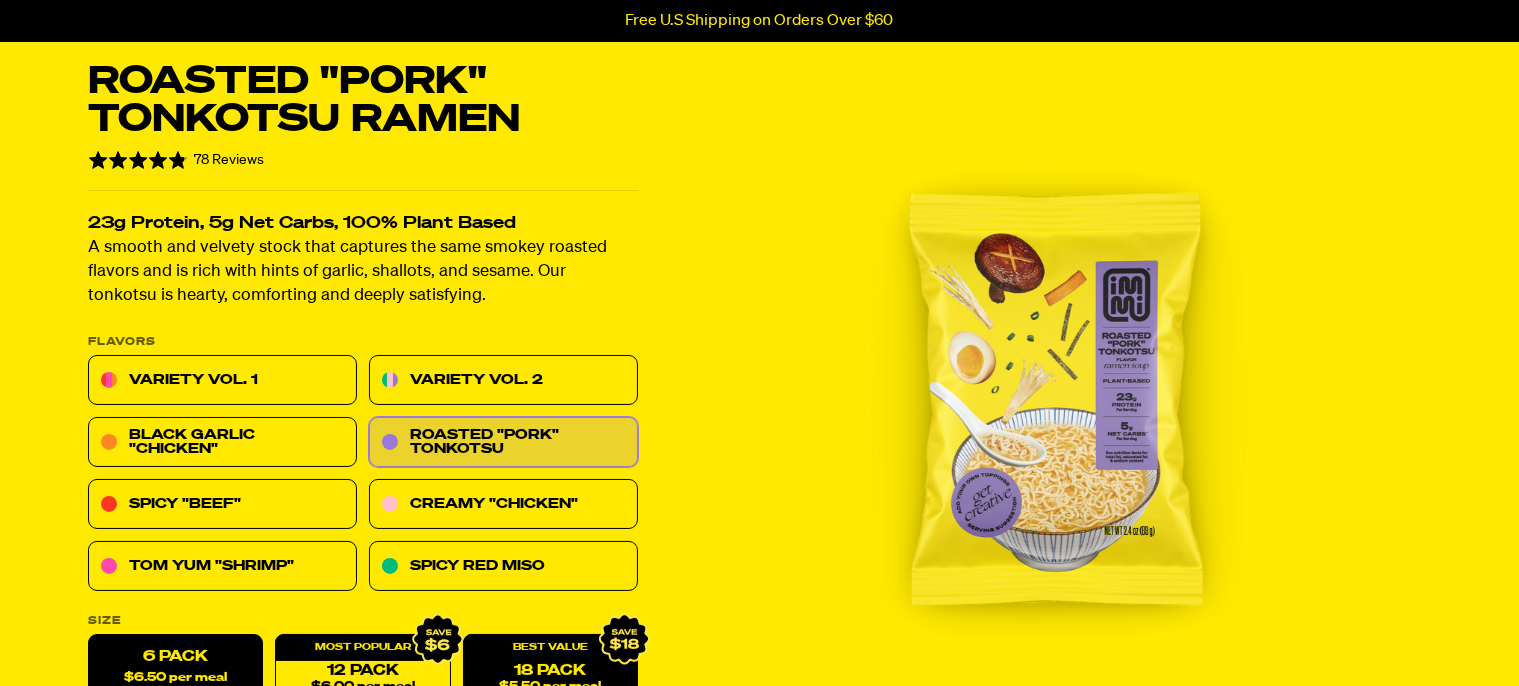 scroll, scrollTop: 0, scrollLeft: 0, axis: both 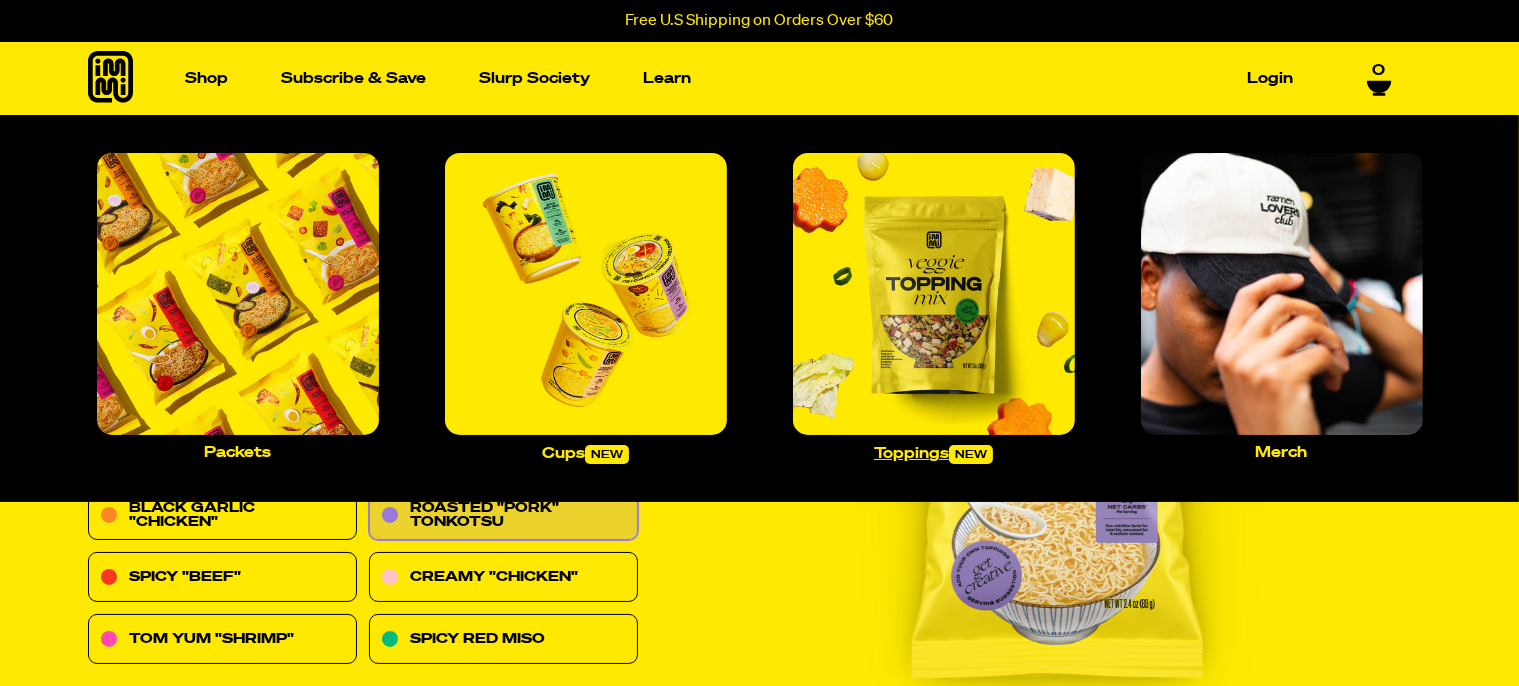 click at bounding box center [934, 294] 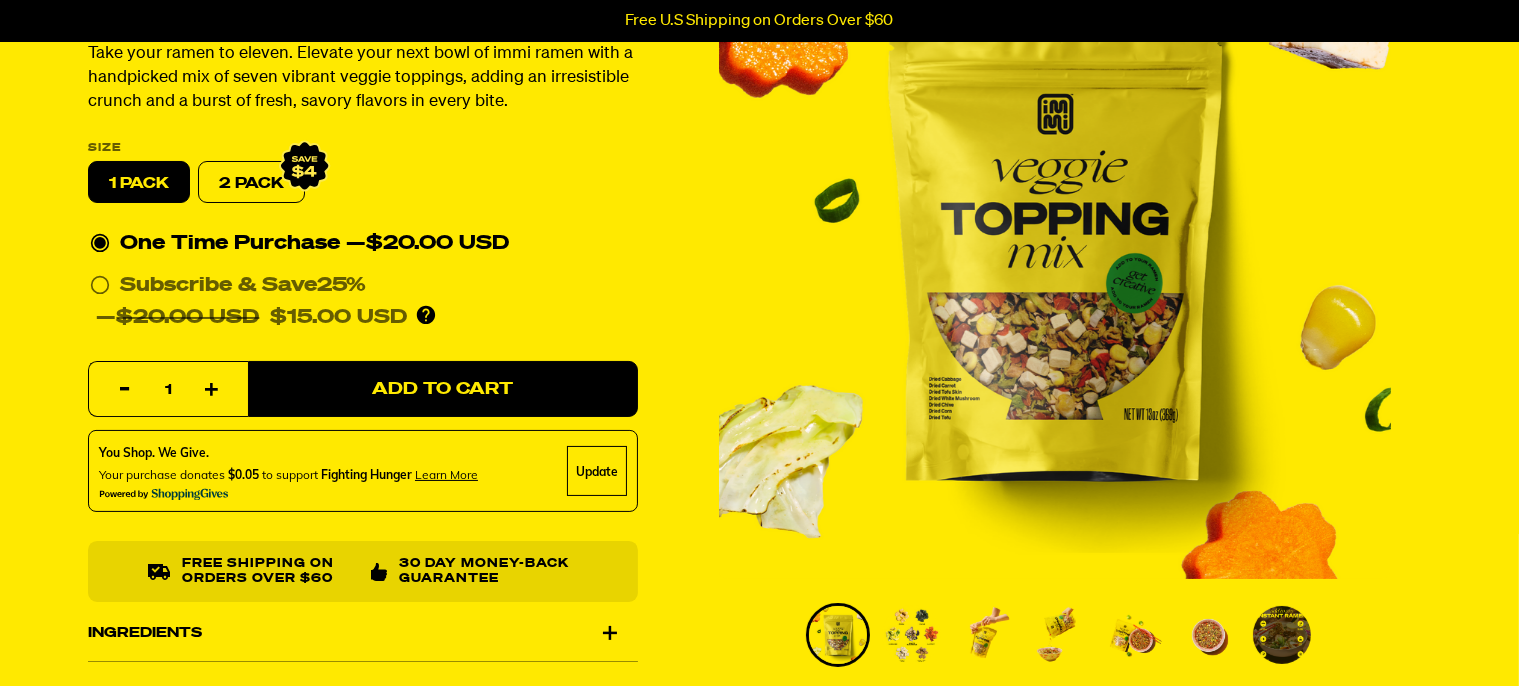 scroll, scrollTop: 281, scrollLeft: 0, axis: vertical 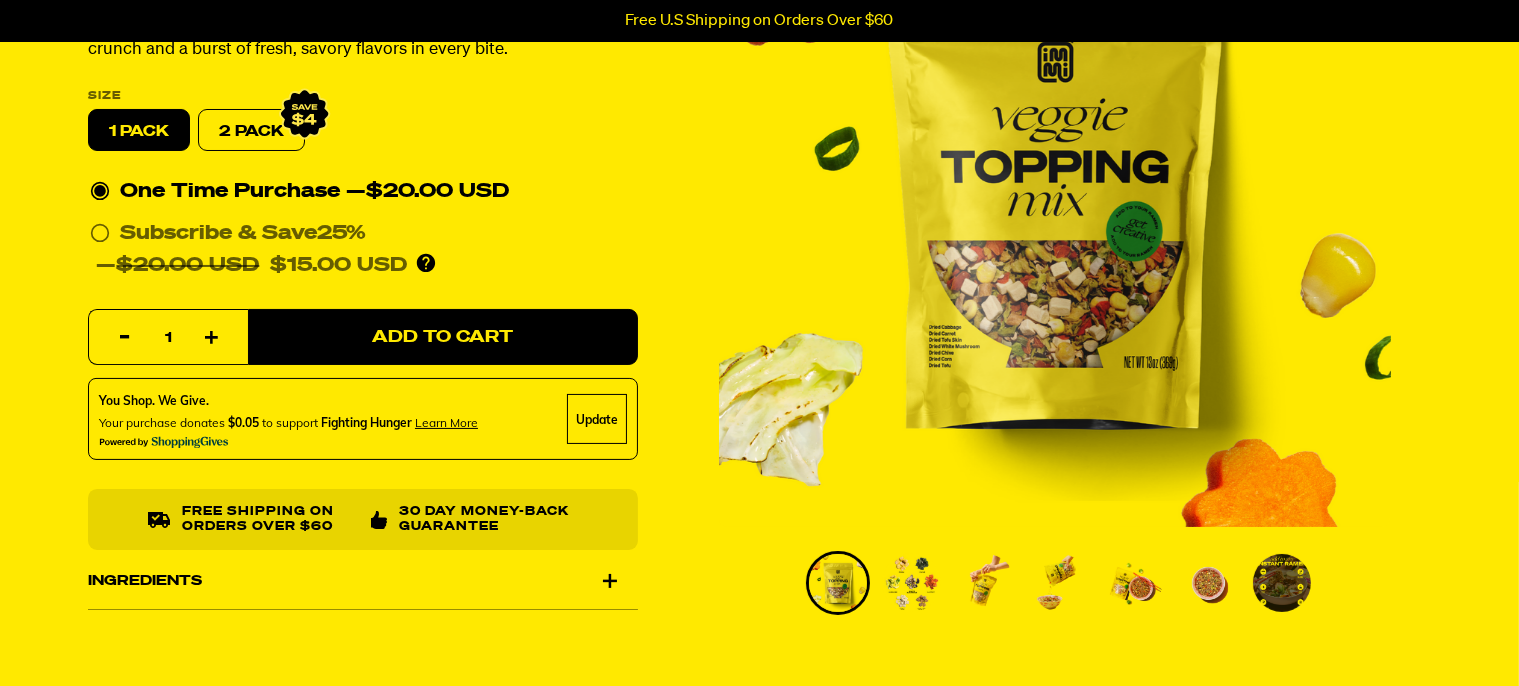 click at bounding box center [912, 583] 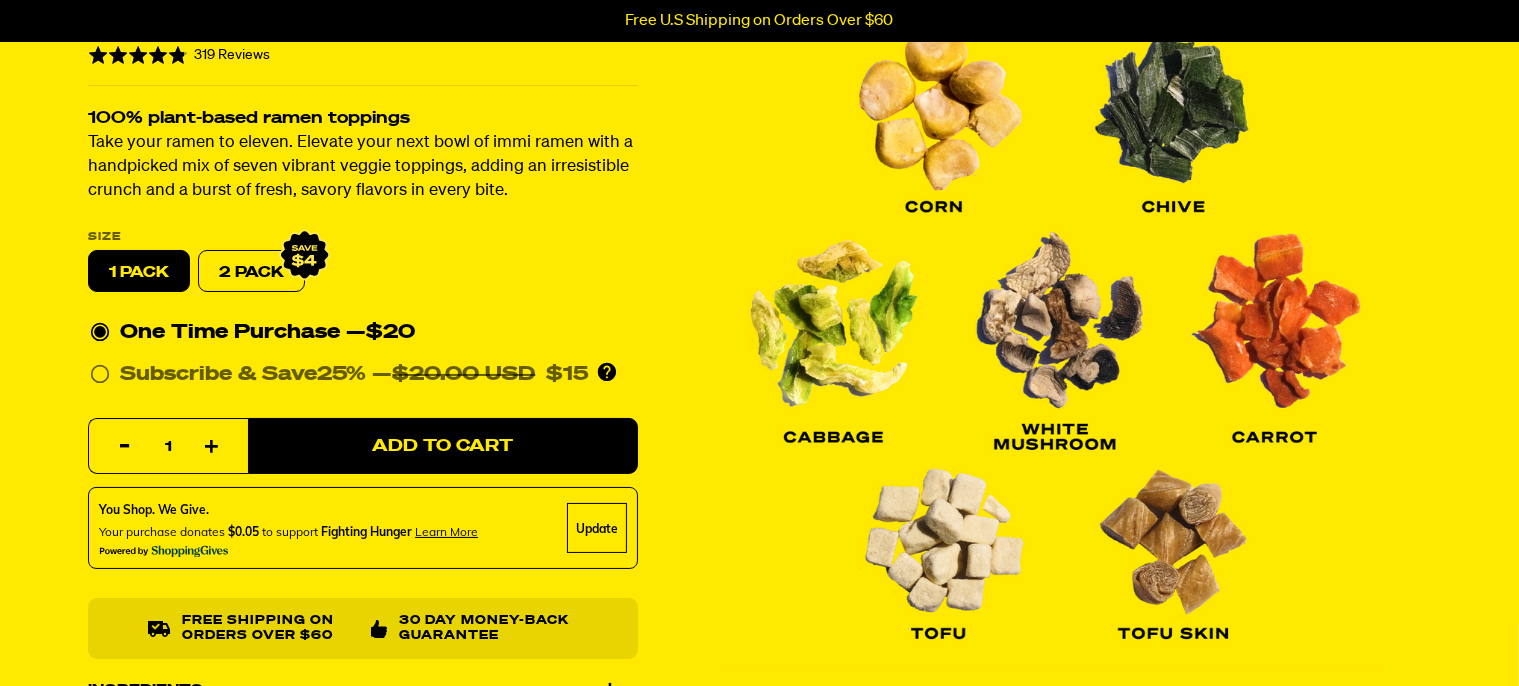 scroll, scrollTop: 0, scrollLeft: 0, axis: both 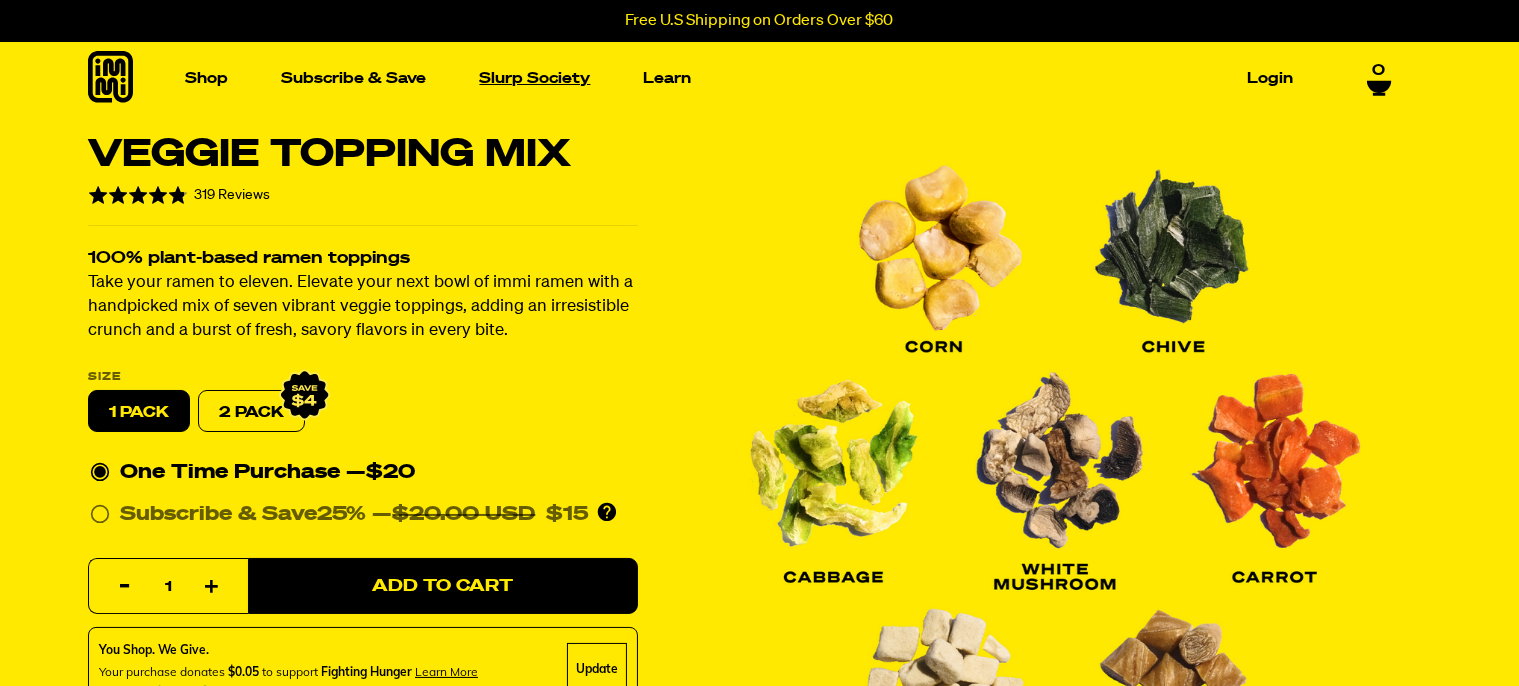click on "Slurp Society" at bounding box center [535, 78] 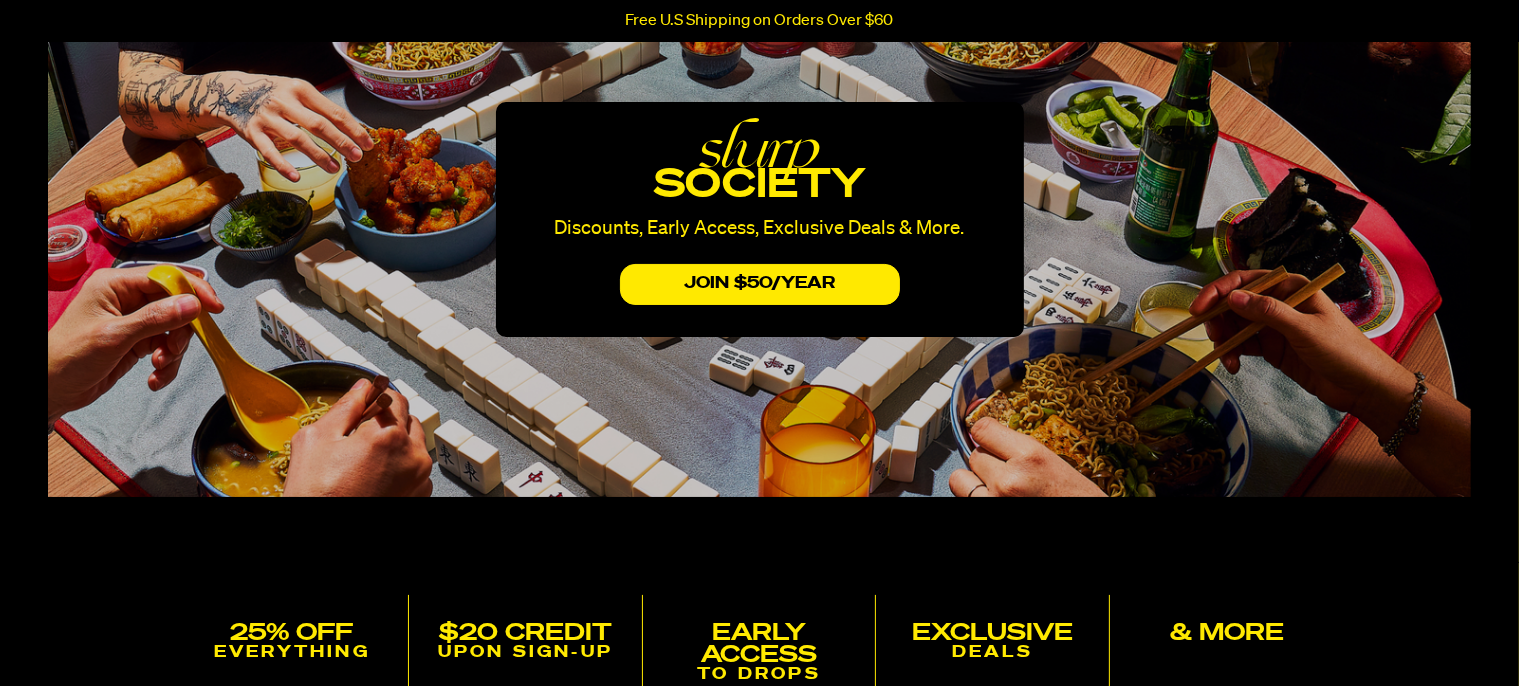 scroll, scrollTop: 281, scrollLeft: 0, axis: vertical 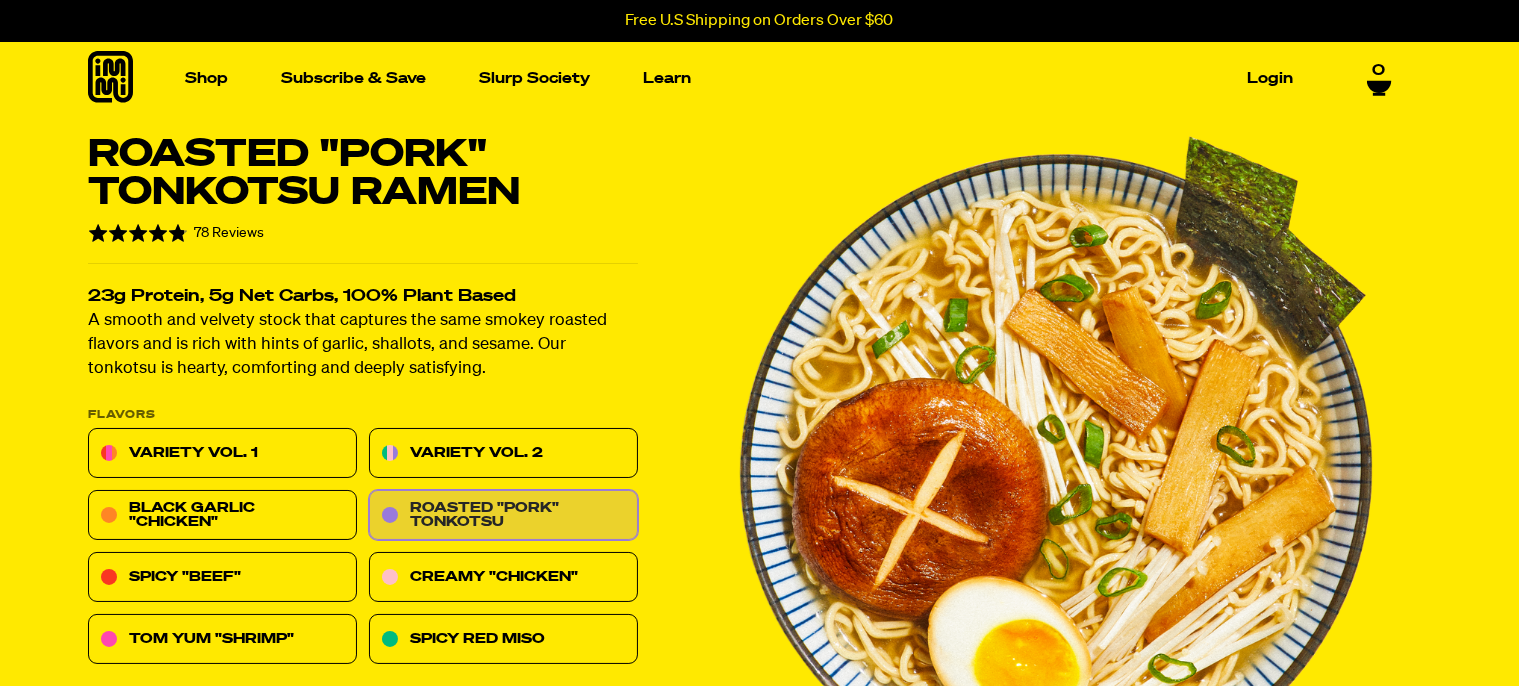 click on "Roasted "Pork" Tonkotsu" at bounding box center [503, 516] 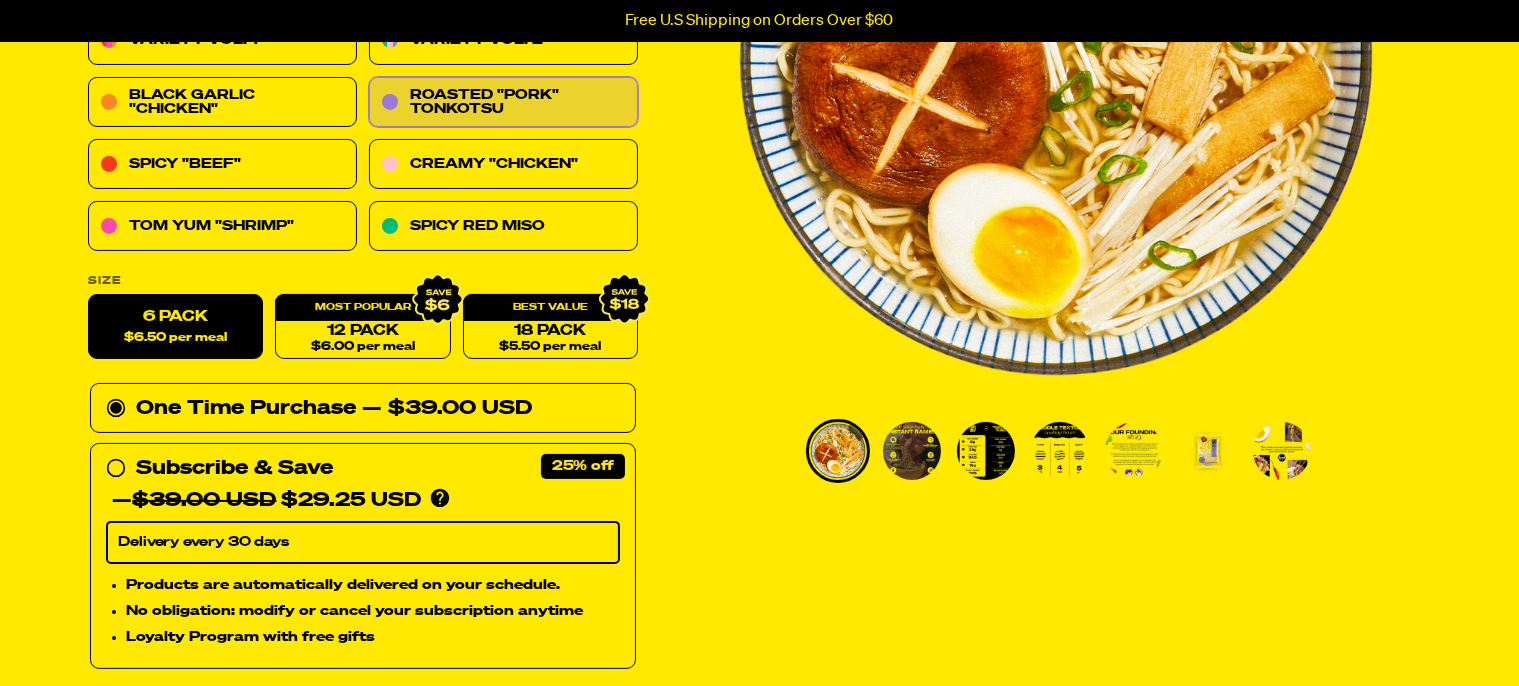 scroll, scrollTop: 563, scrollLeft: 0, axis: vertical 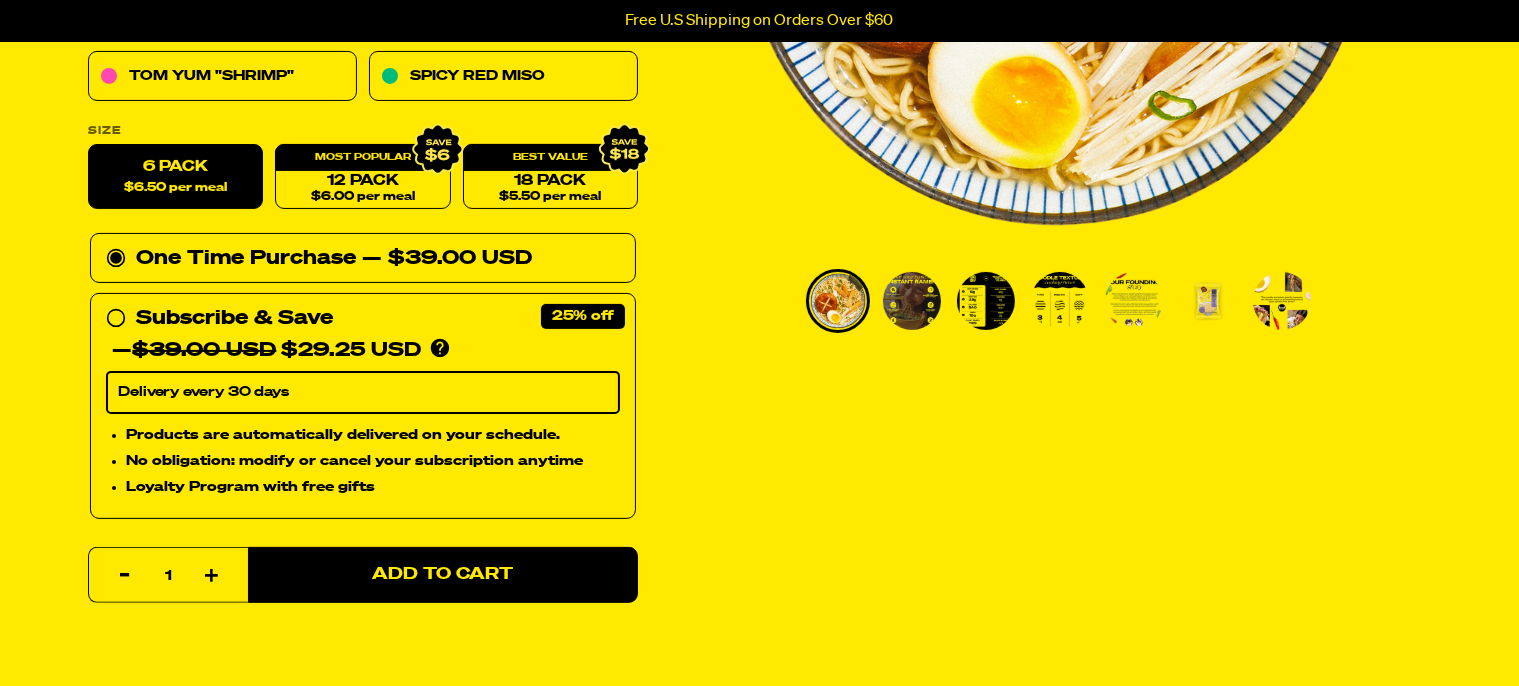 click at bounding box center (986, 301) 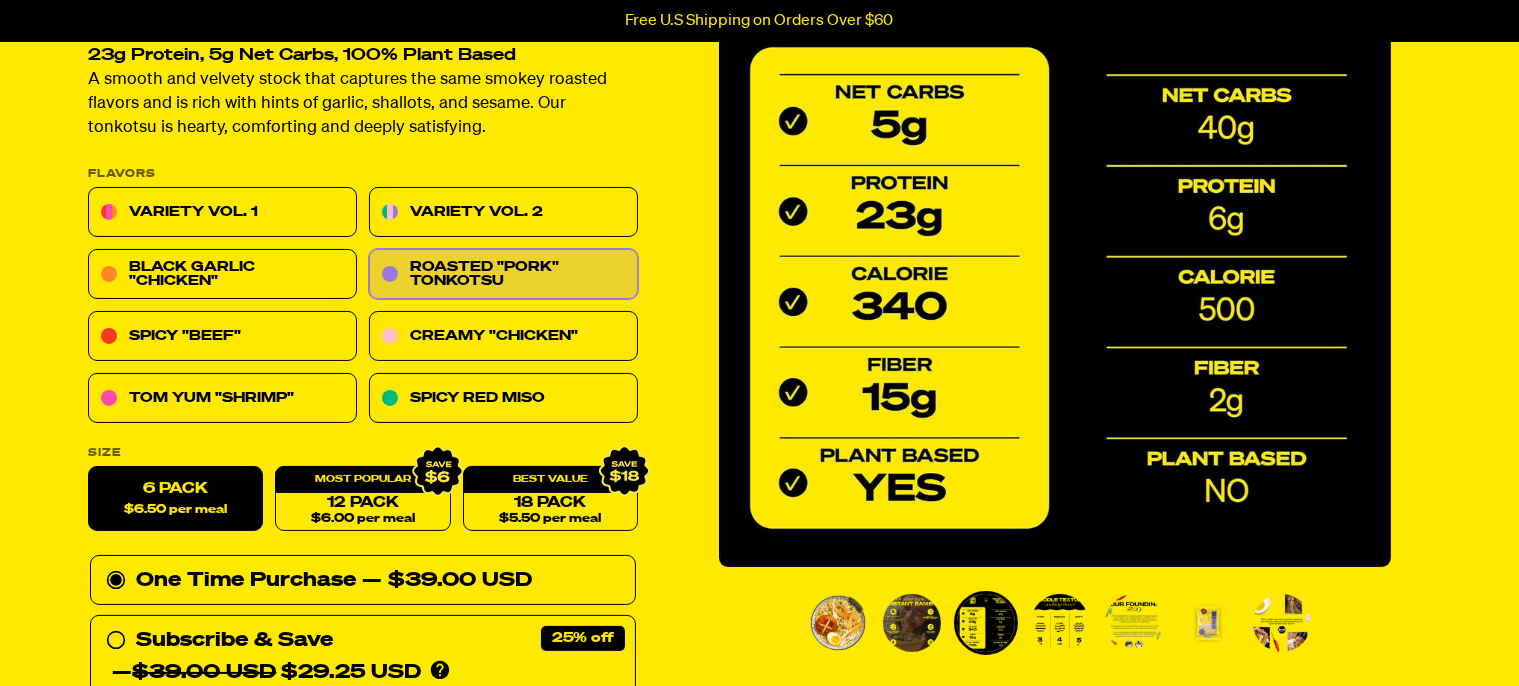 scroll, scrollTop: 281, scrollLeft: 0, axis: vertical 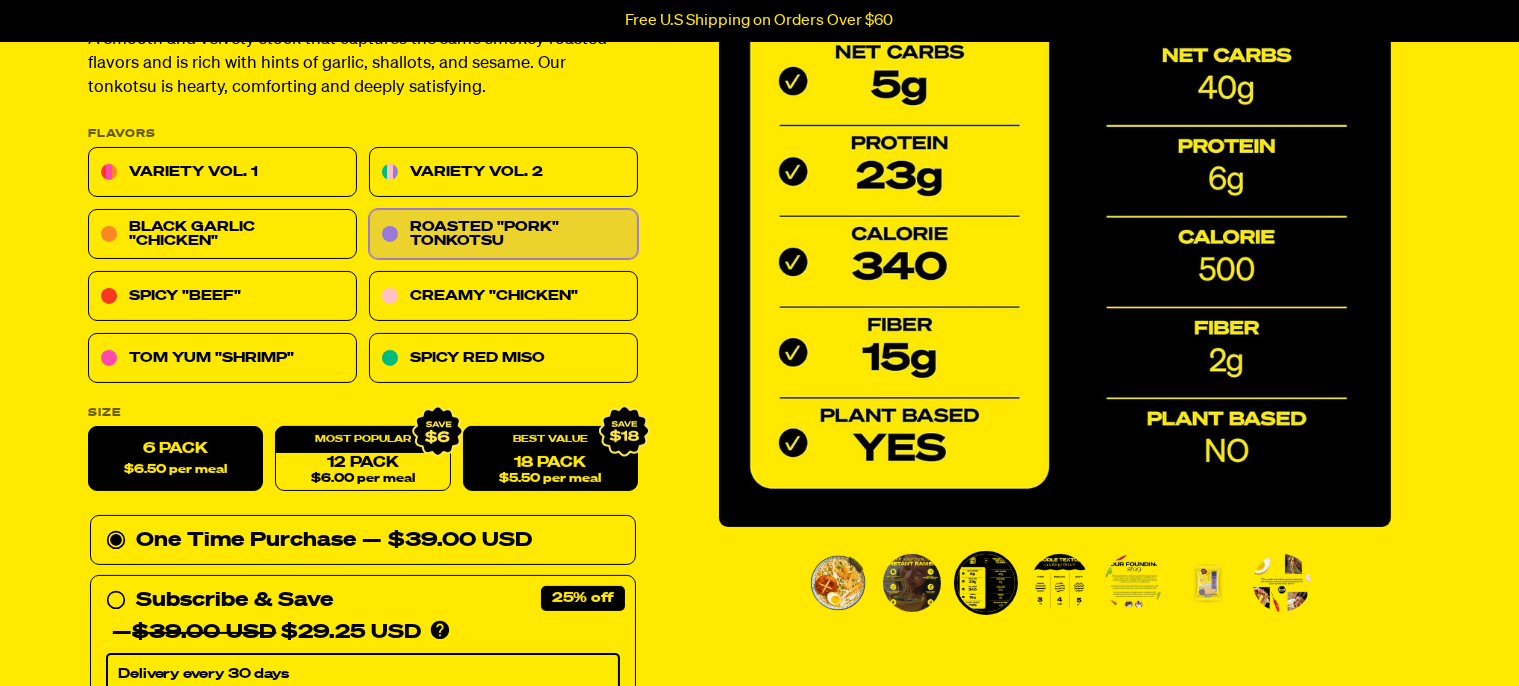click on "$5.50 per meal" at bounding box center [550, 479] 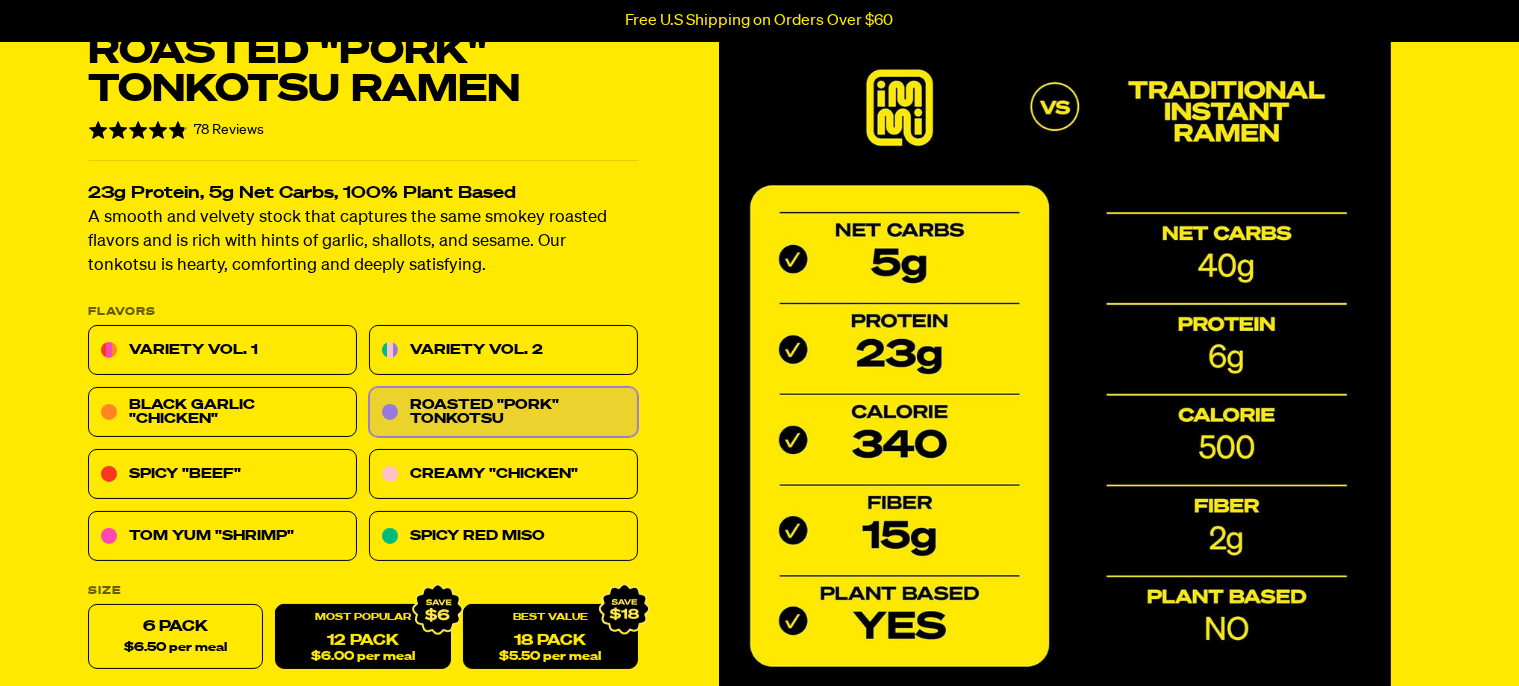 scroll, scrollTop: 0, scrollLeft: 0, axis: both 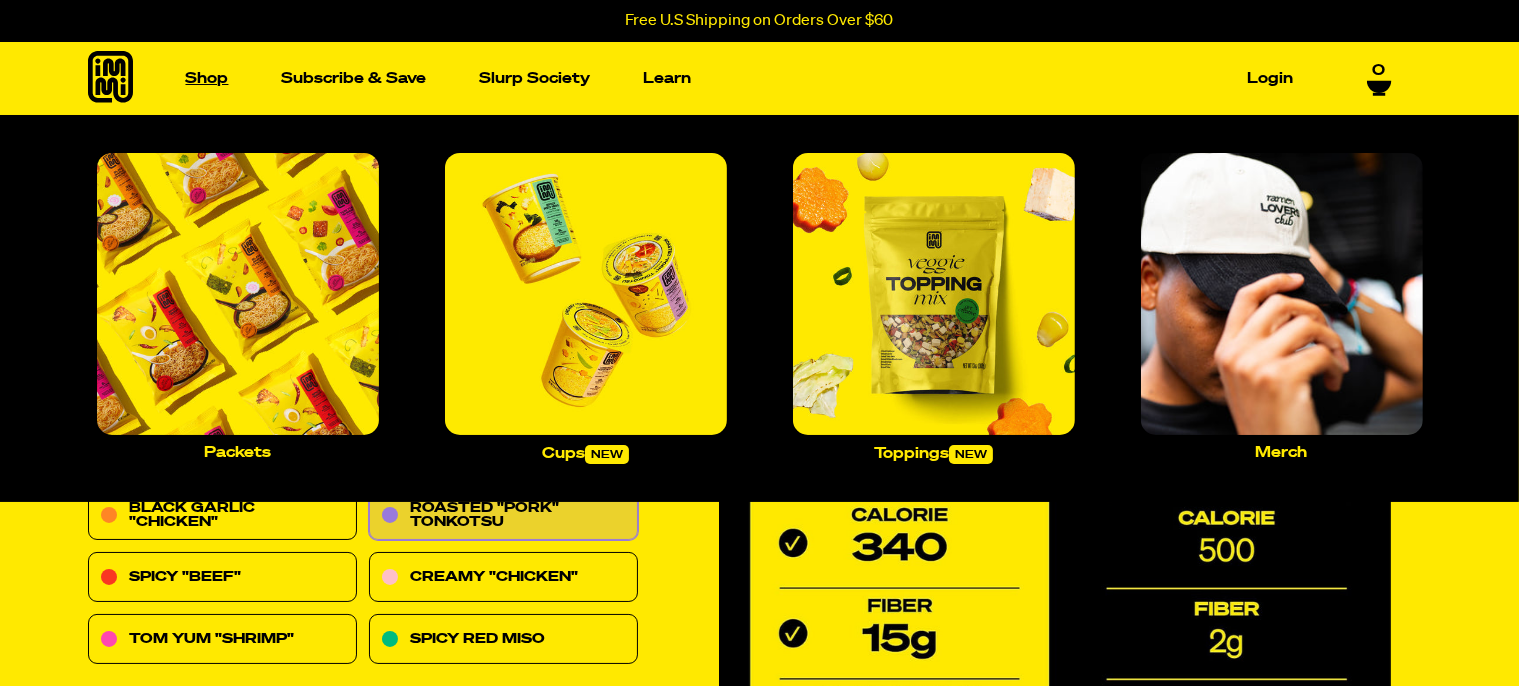 click on "Shop" at bounding box center (207, 78) 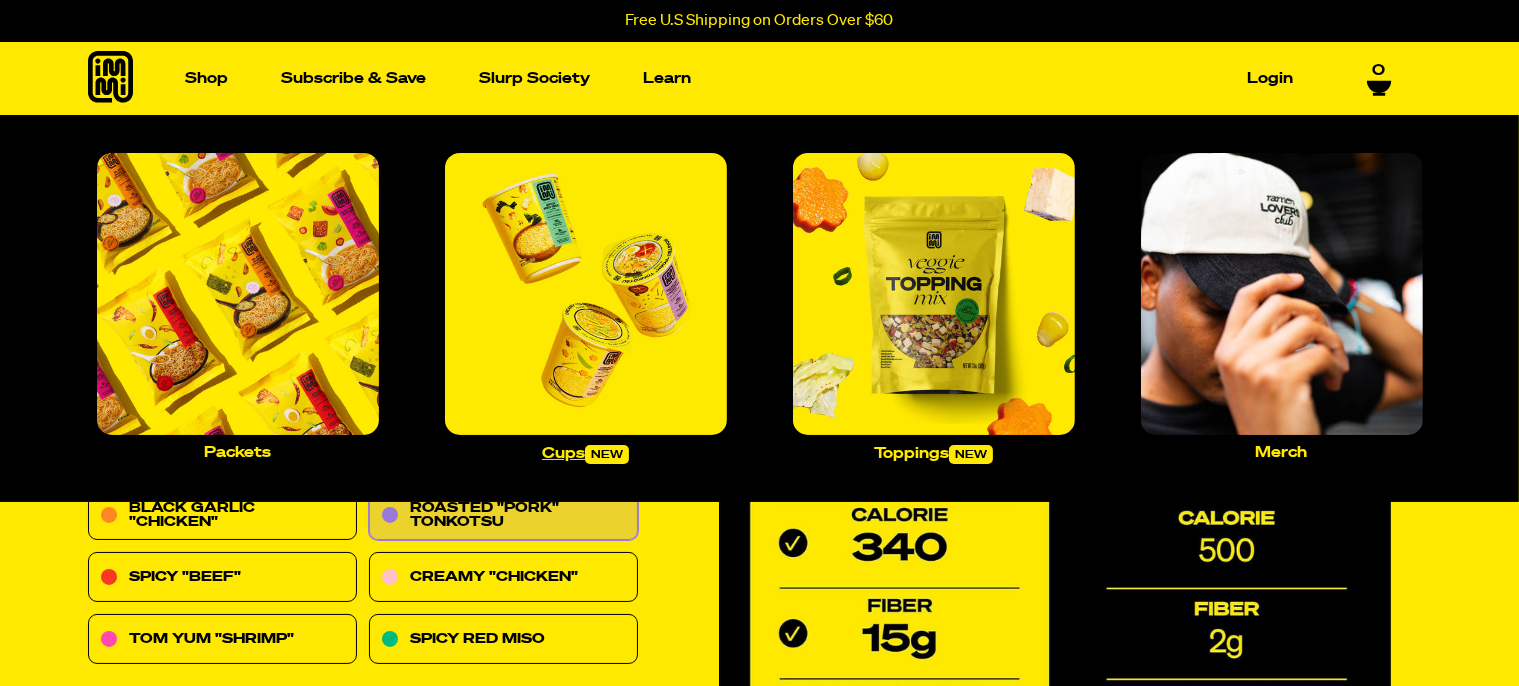 click at bounding box center (586, 294) 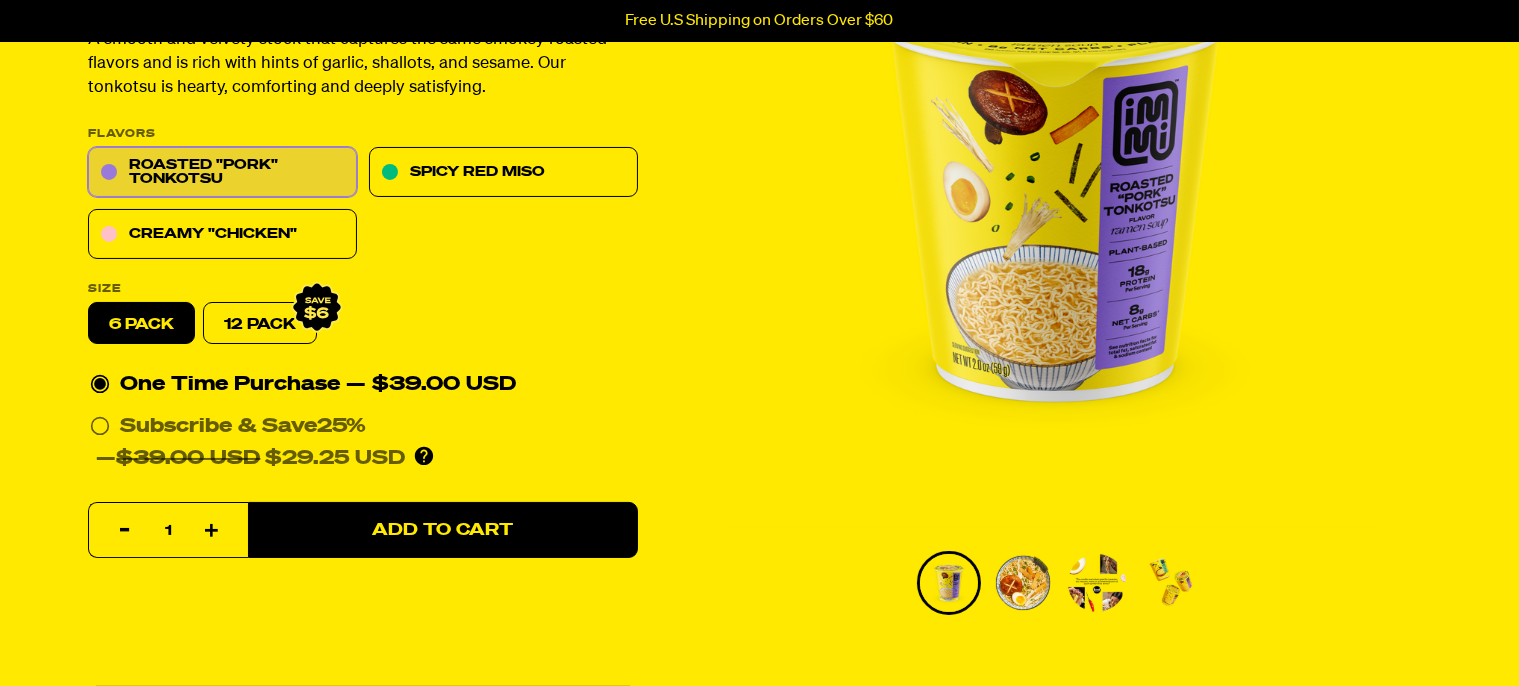 scroll, scrollTop: 422, scrollLeft: 0, axis: vertical 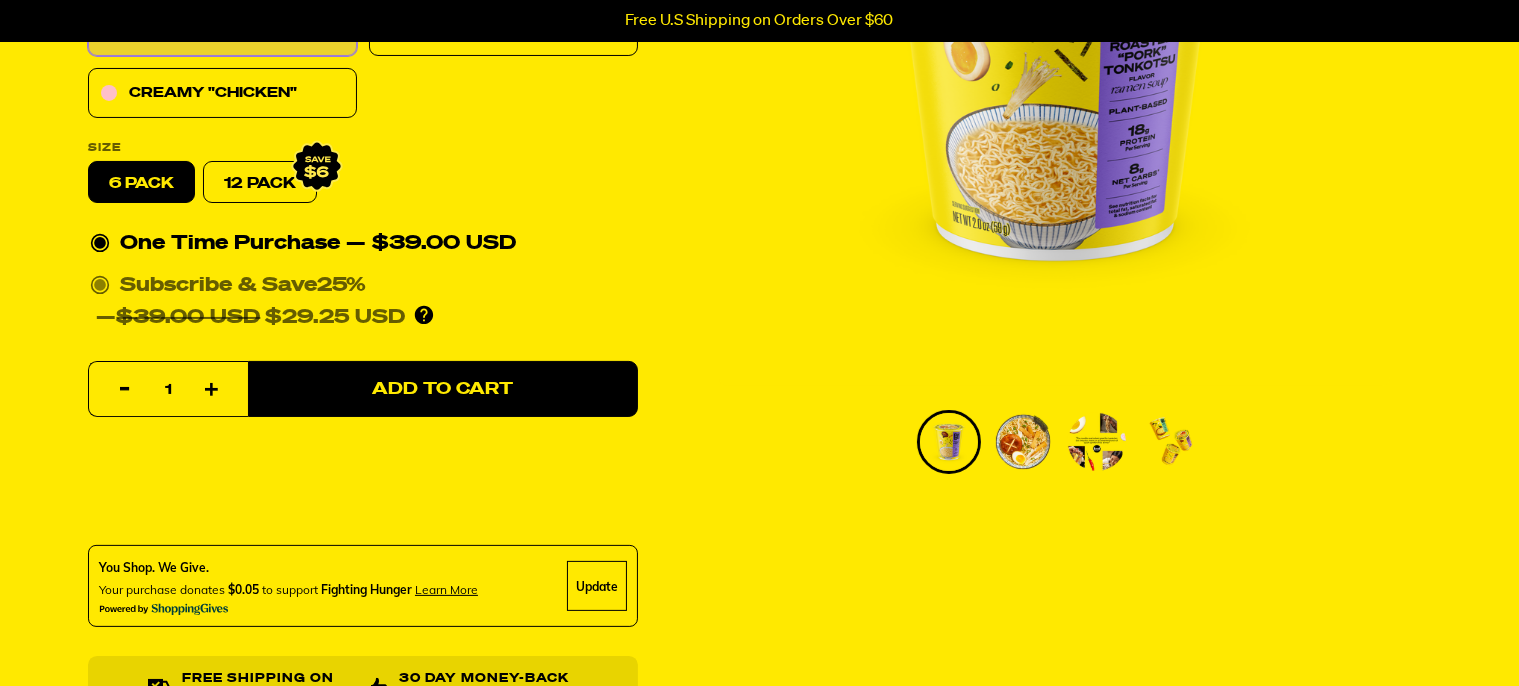 click 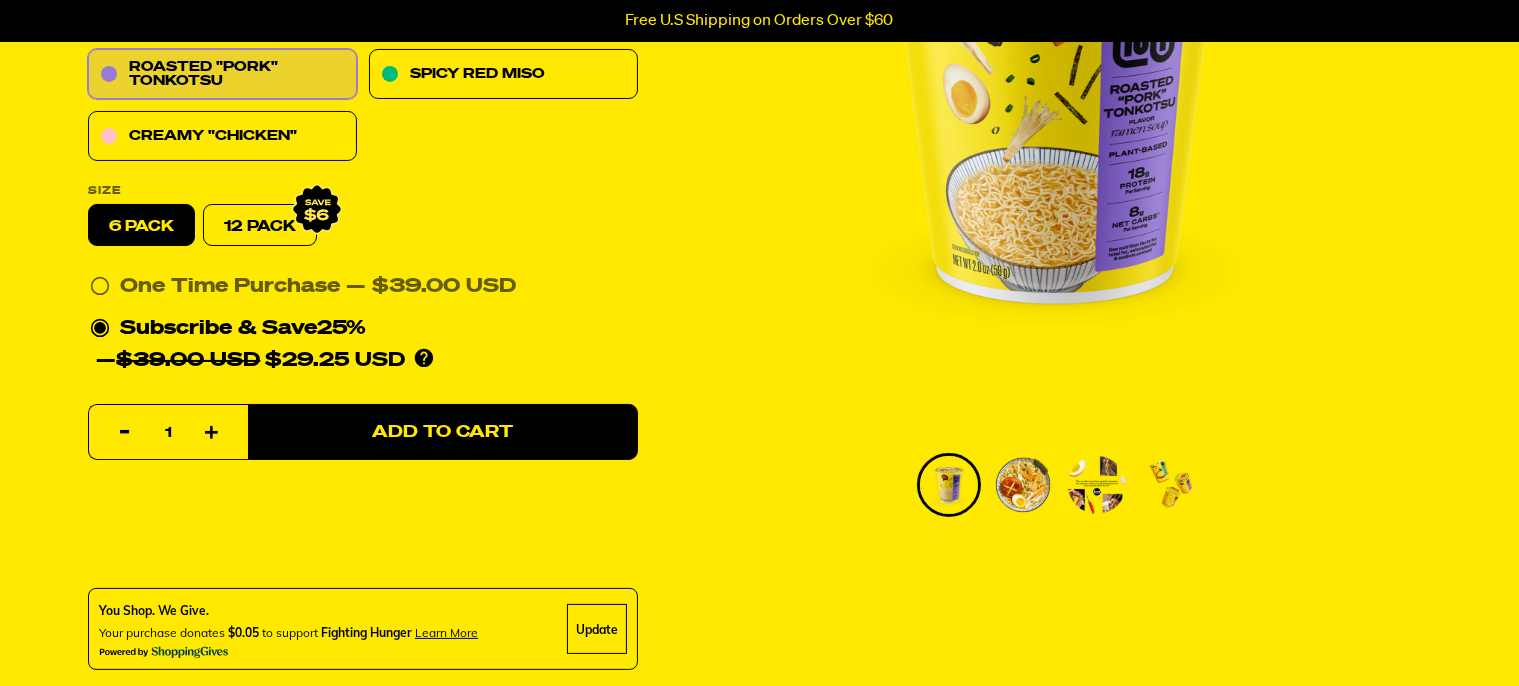 scroll, scrollTop: 422, scrollLeft: 0, axis: vertical 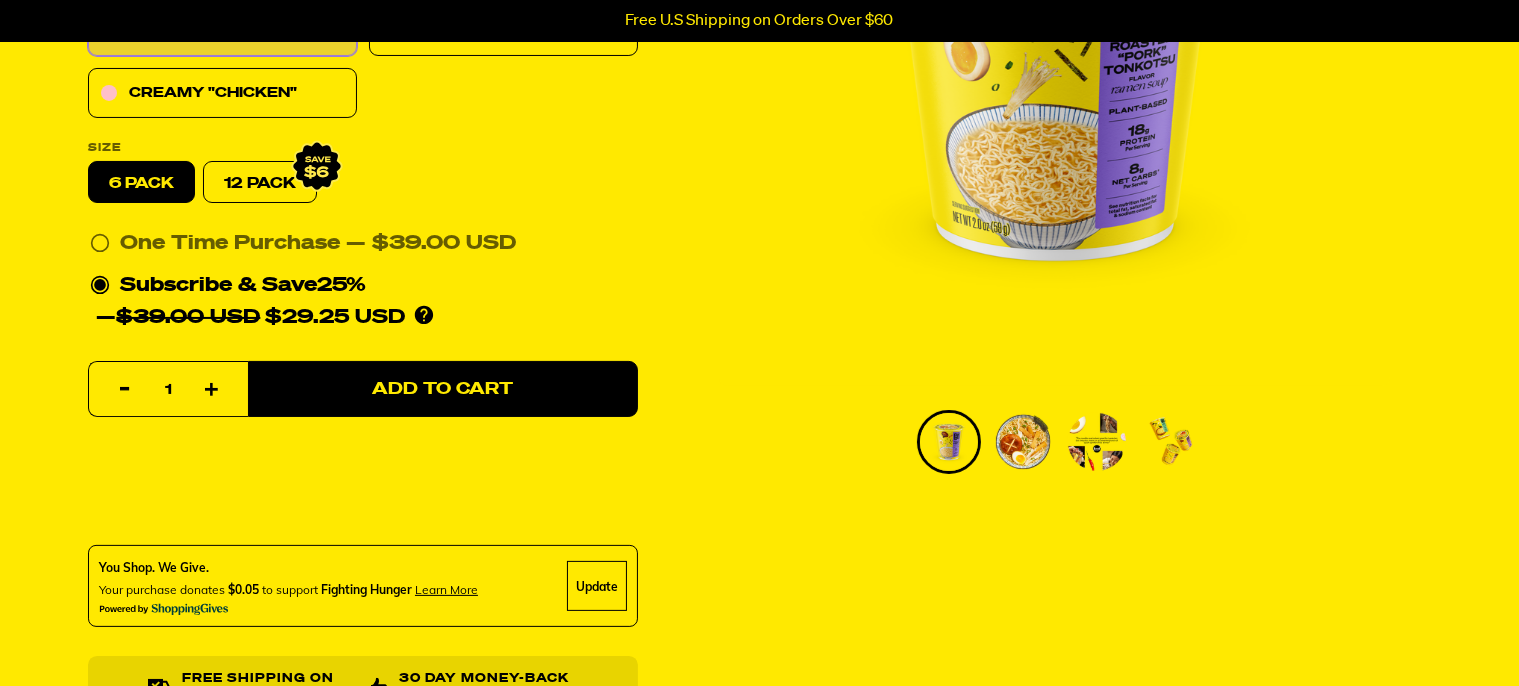 click at bounding box center [1097, 442] 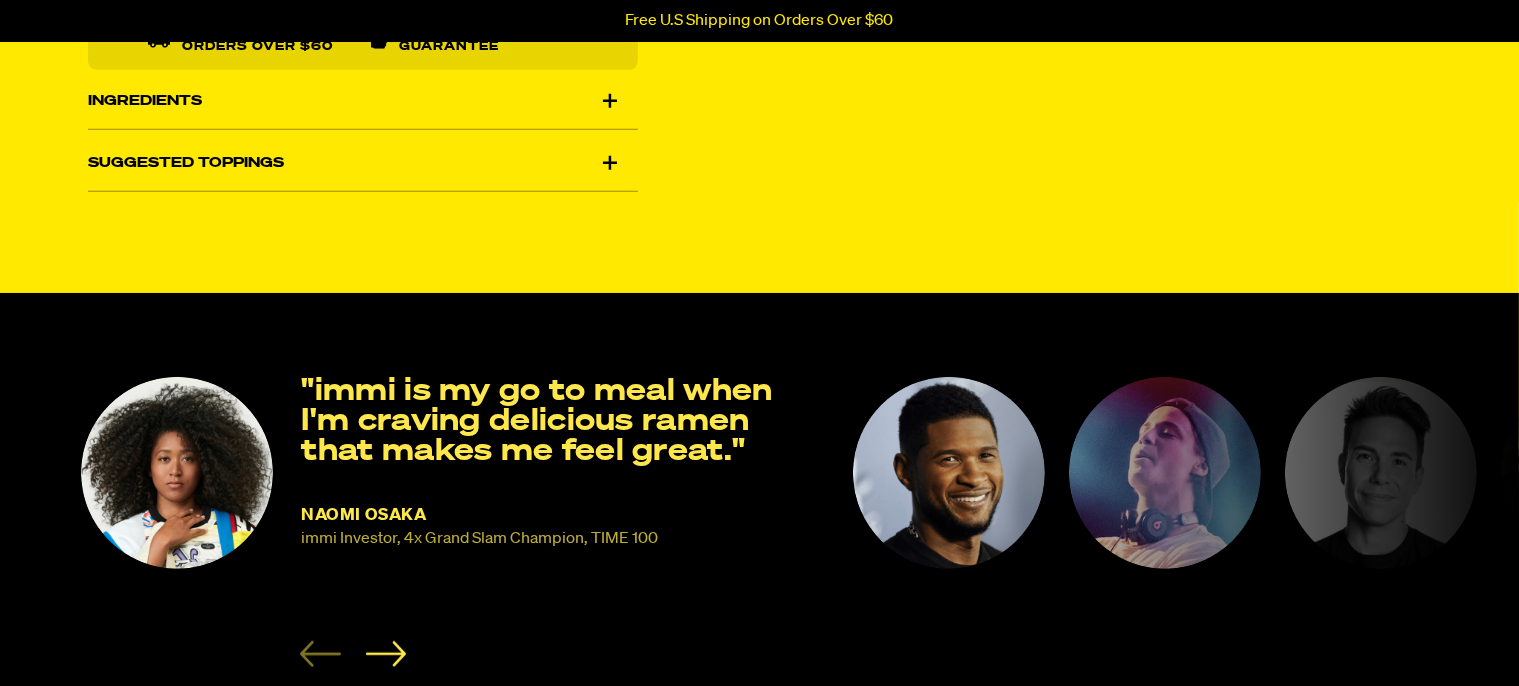 scroll, scrollTop: 1126, scrollLeft: 0, axis: vertical 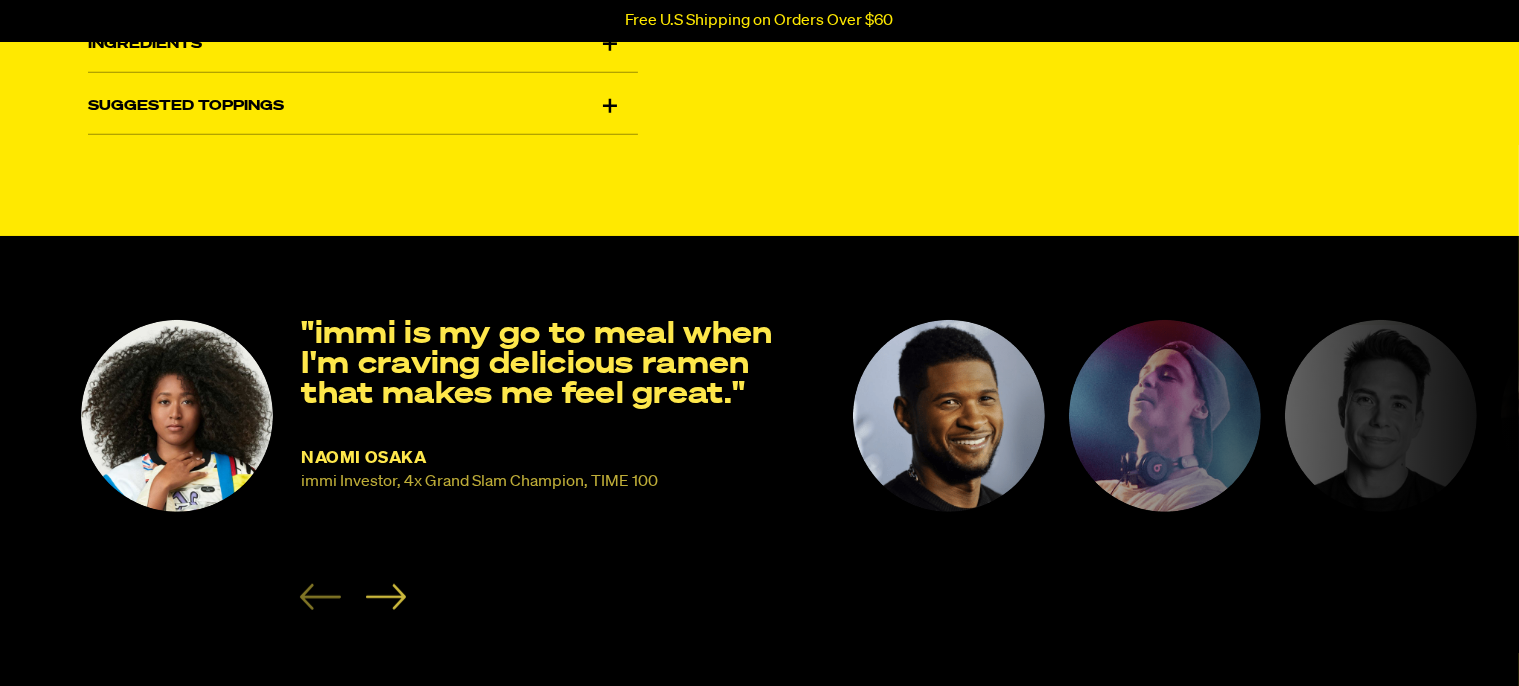 click 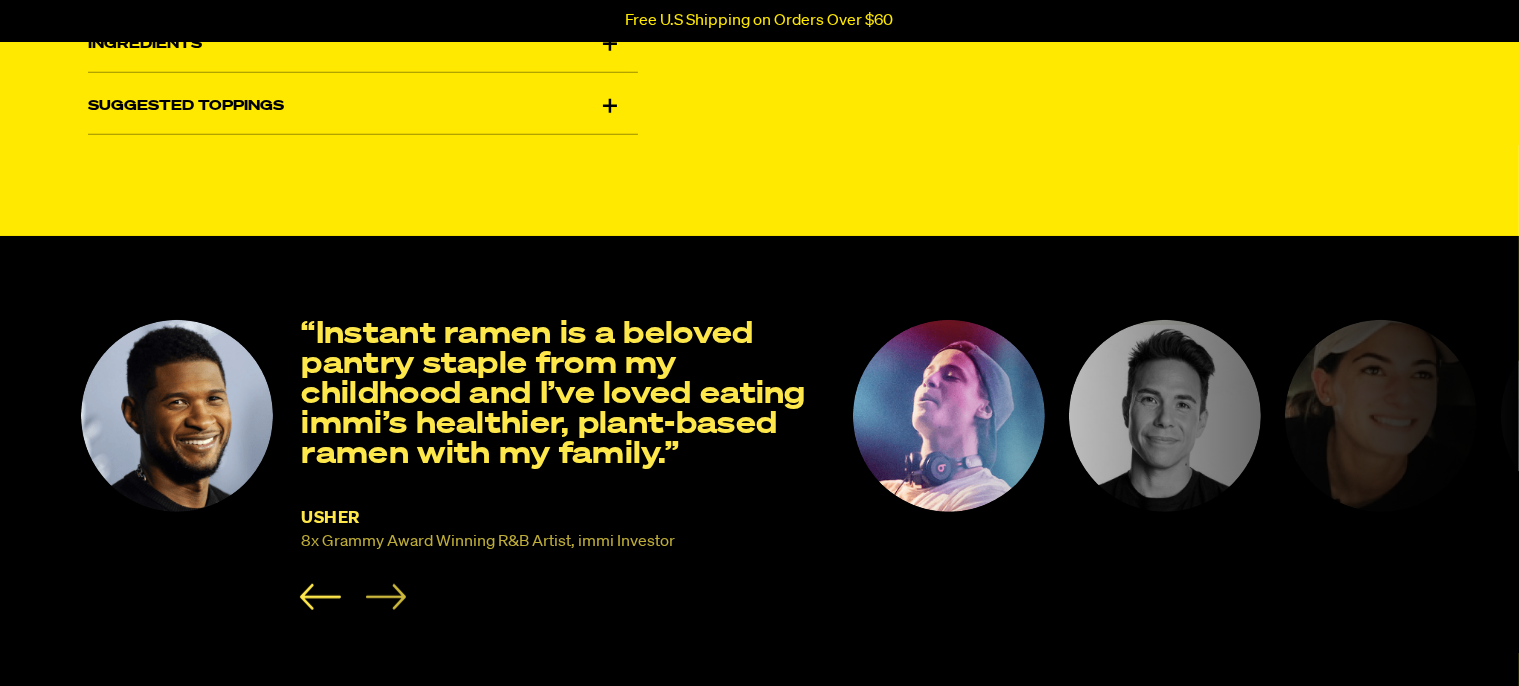 click 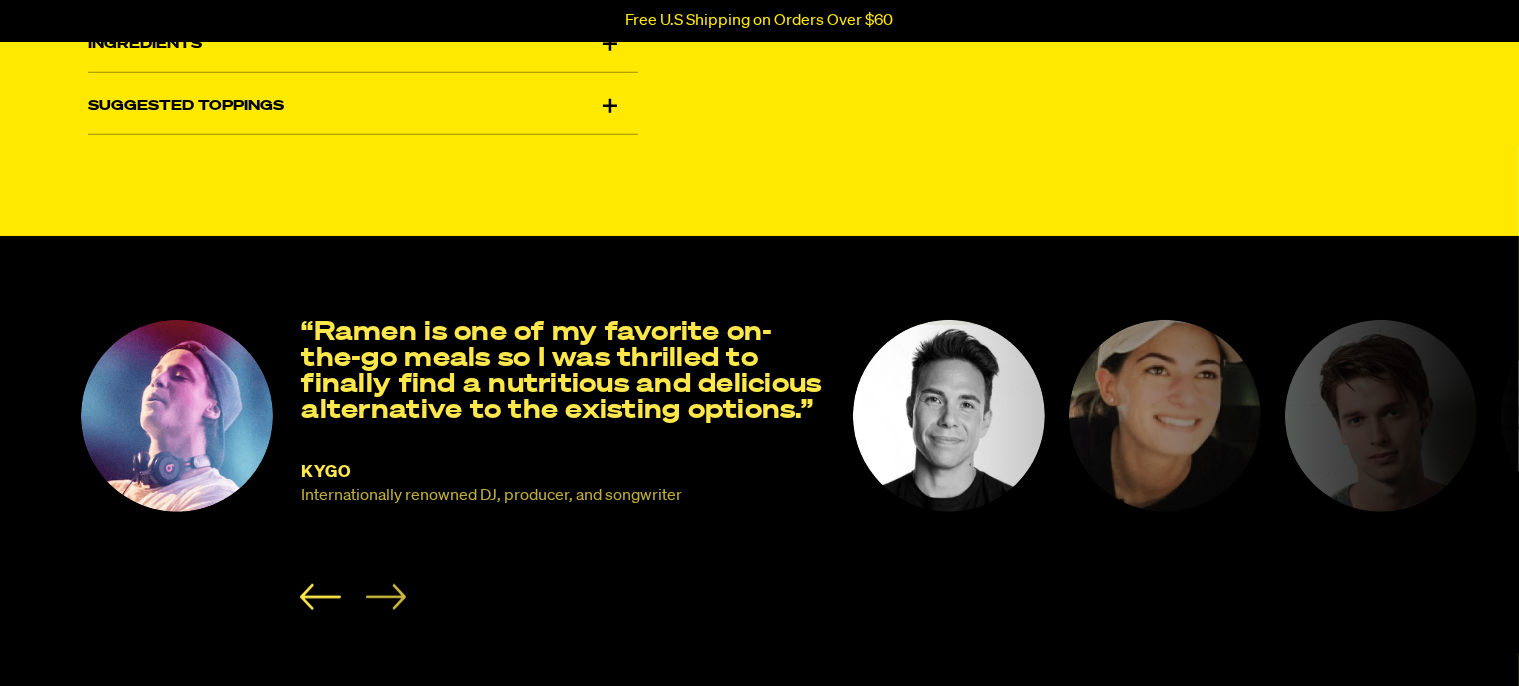 click 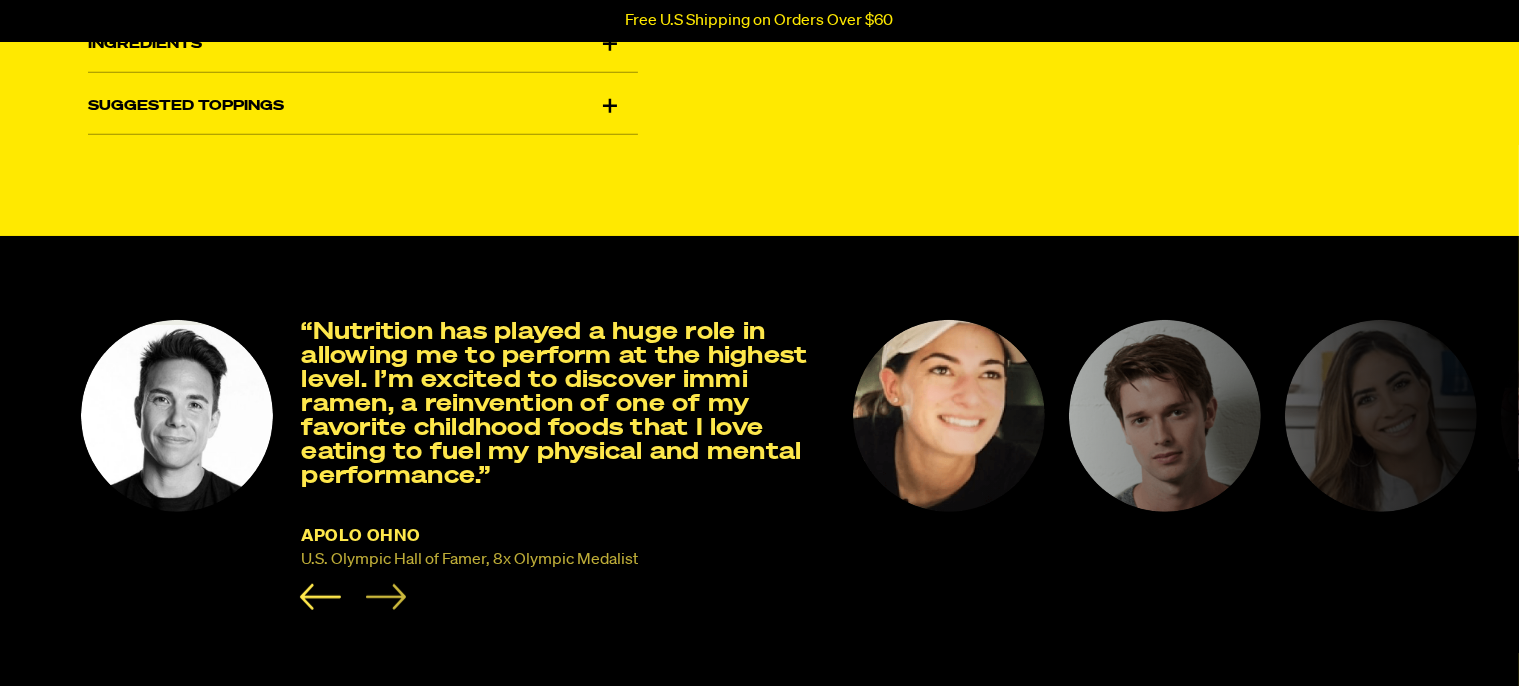 click 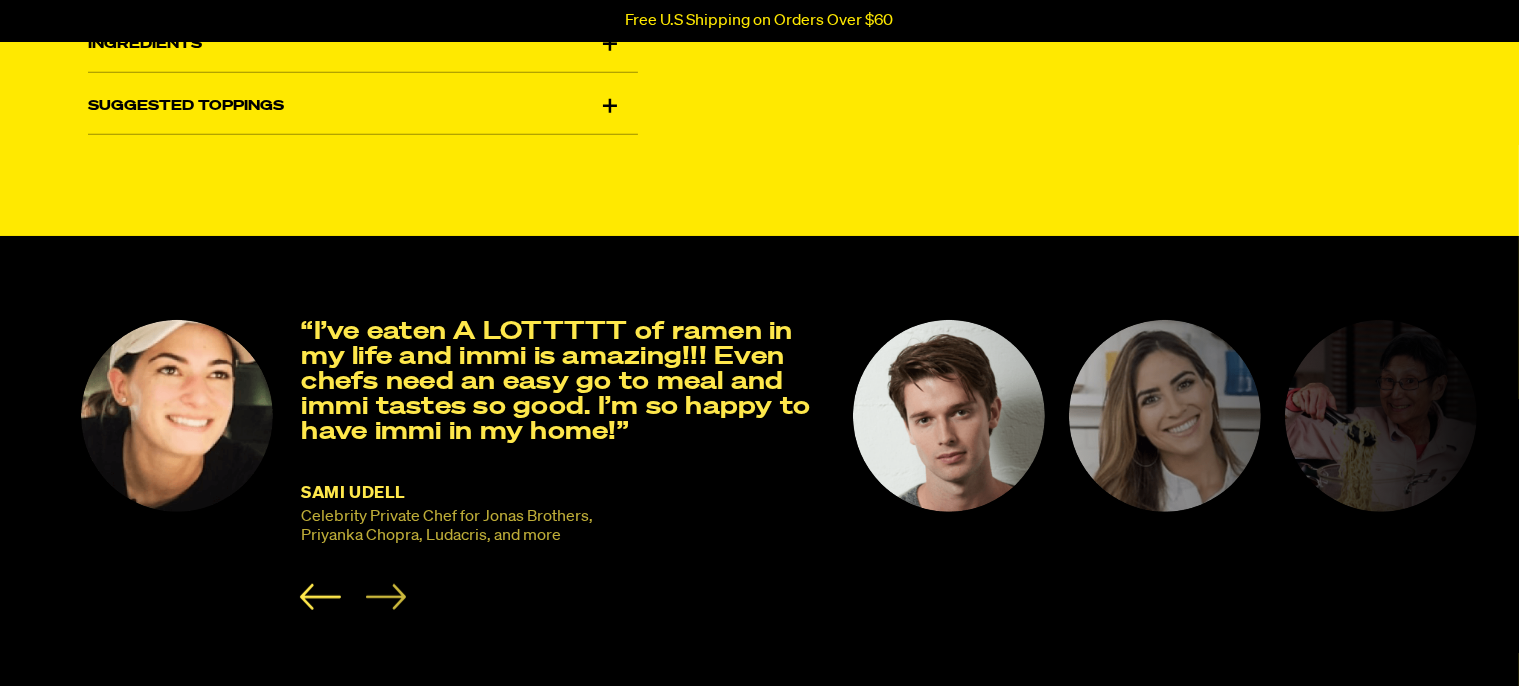 click 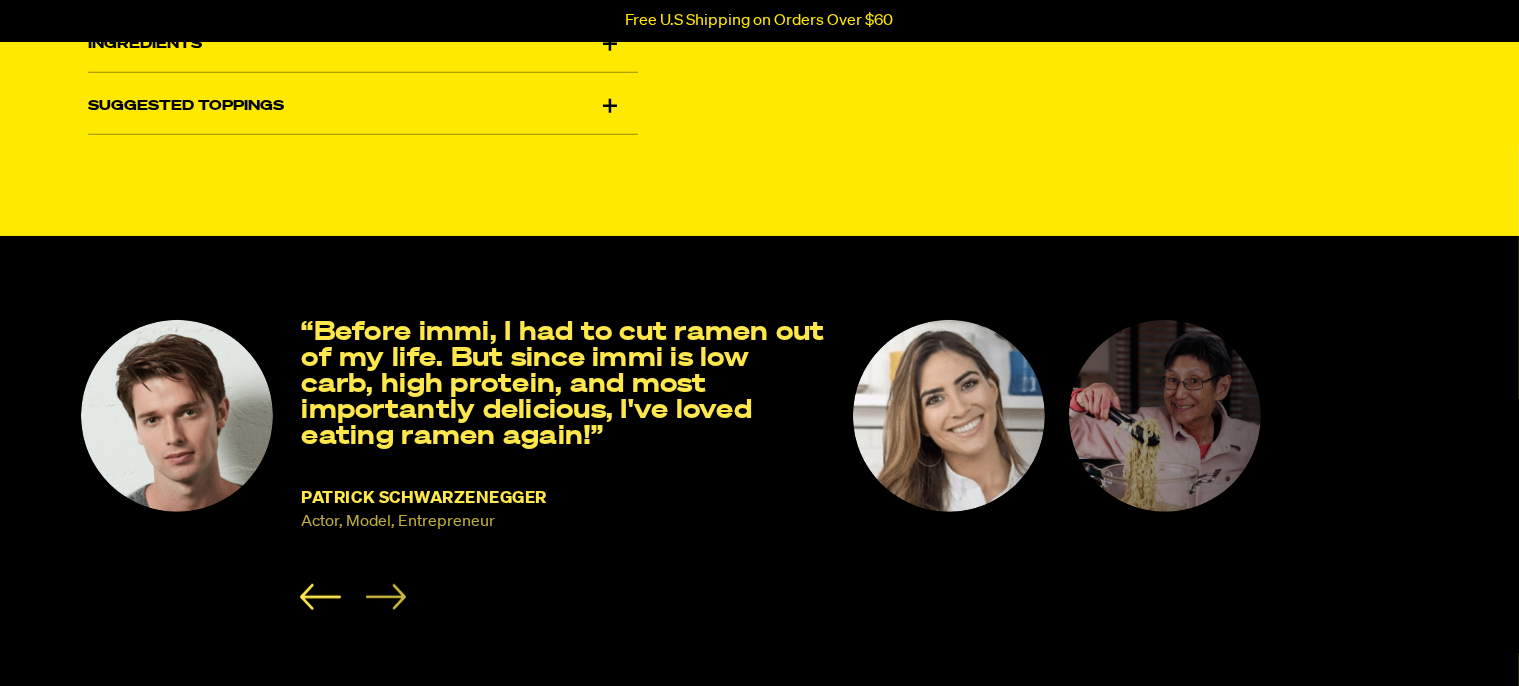 click 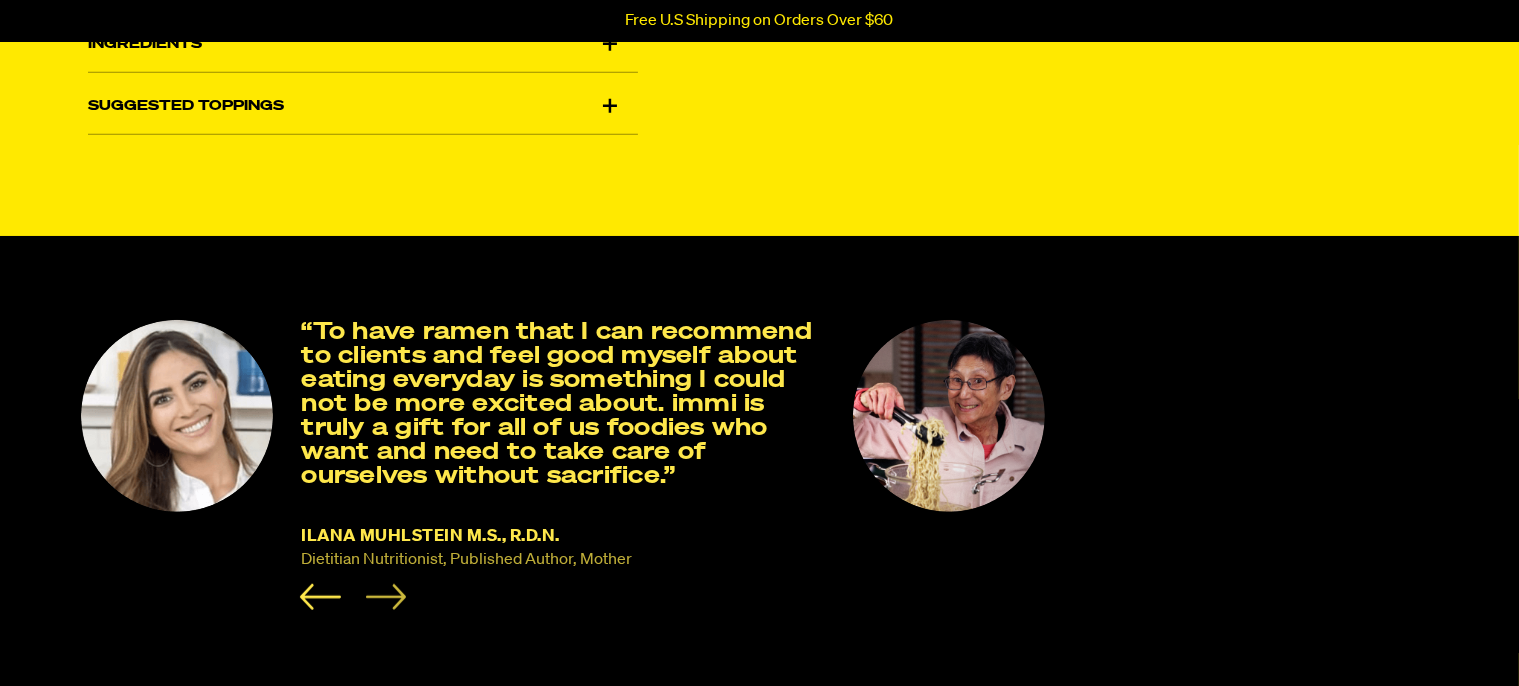 click 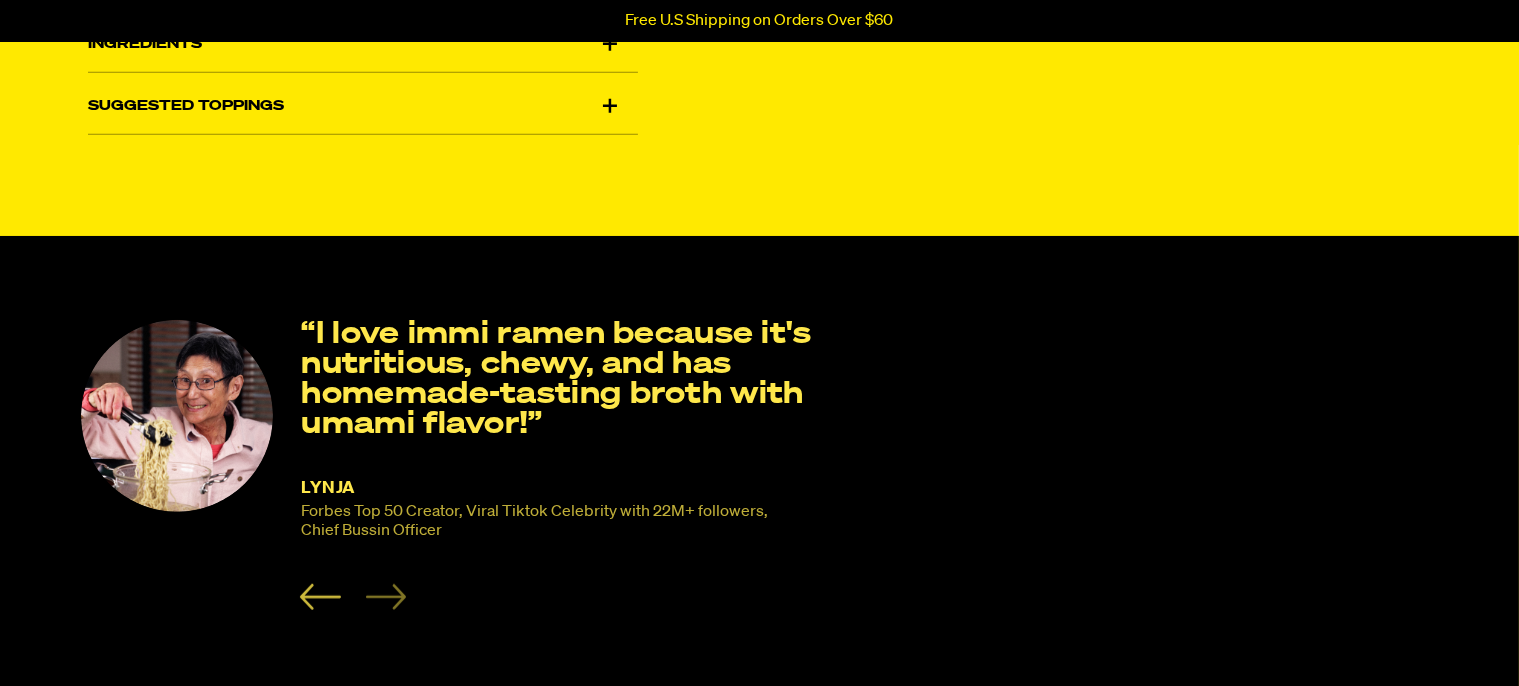 click 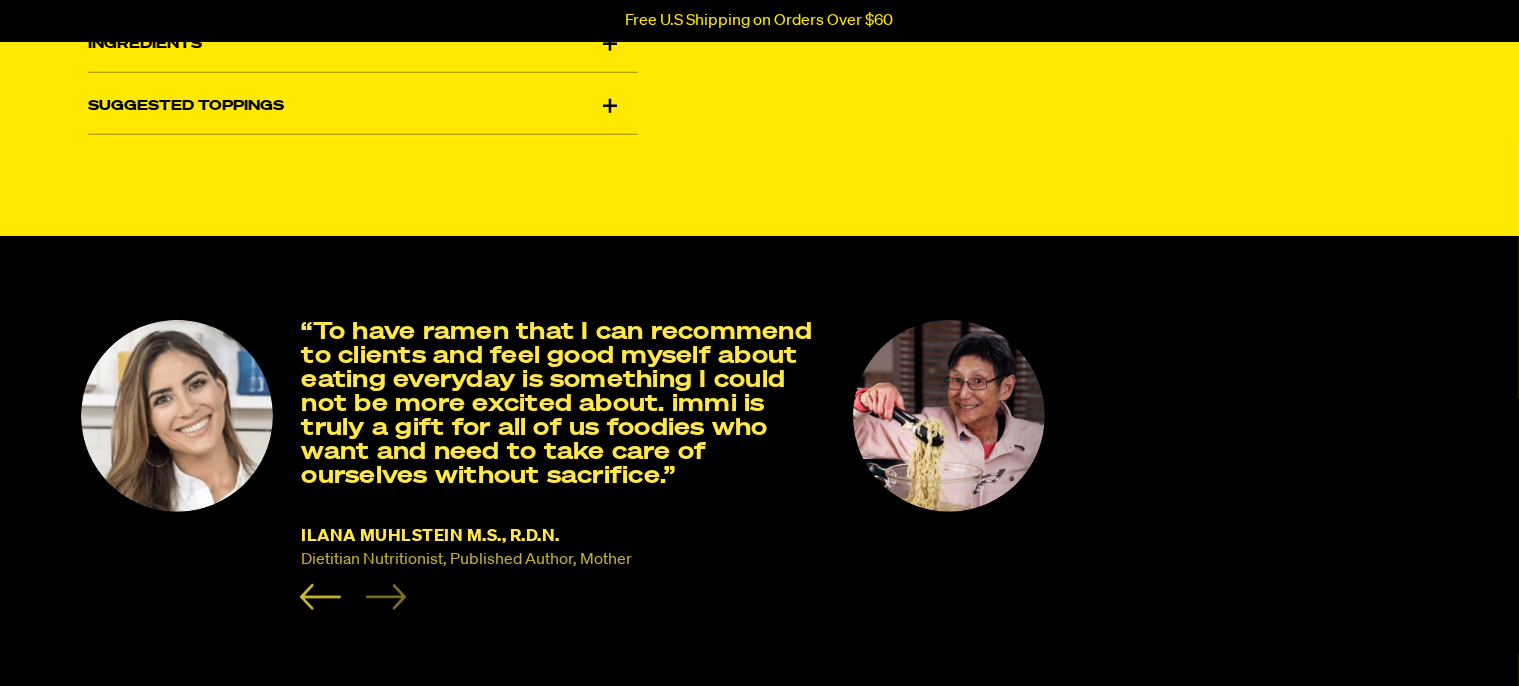 click 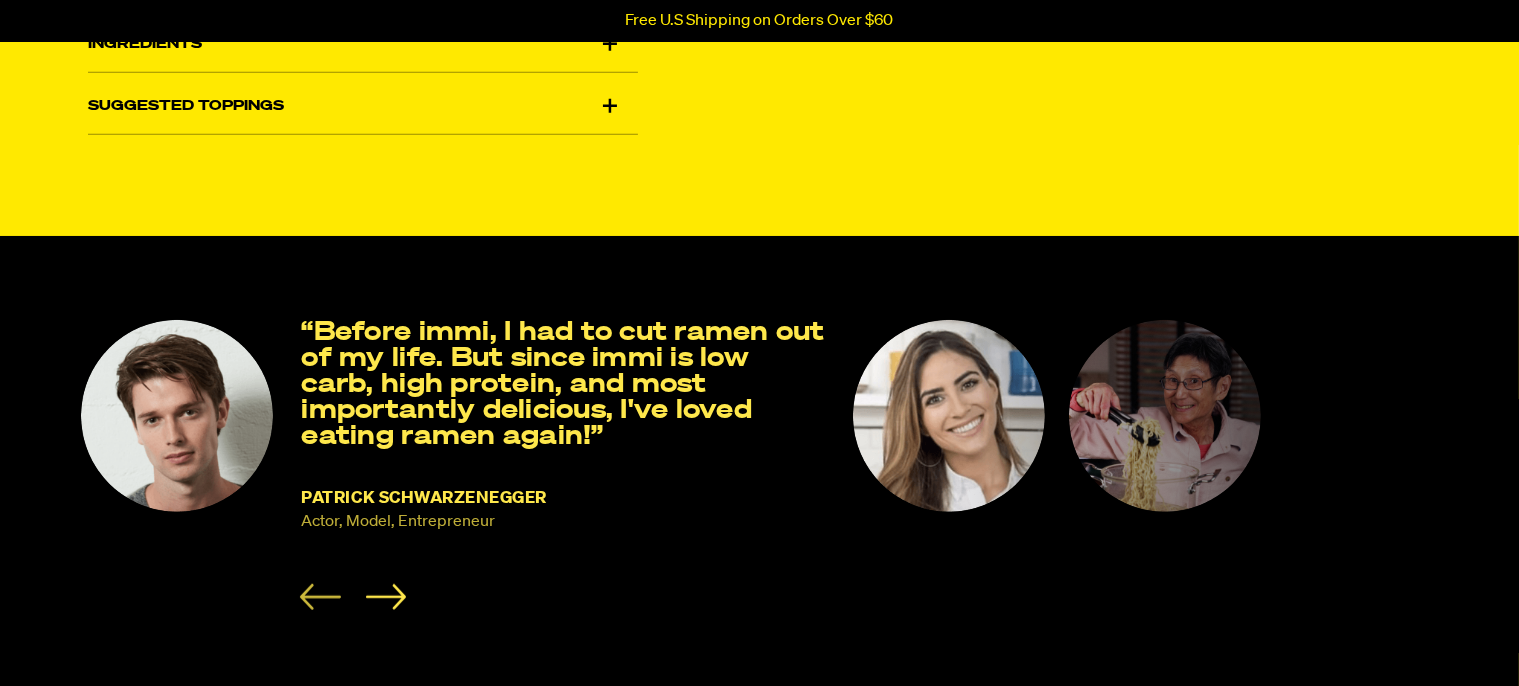 click at bounding box center (353, 597) 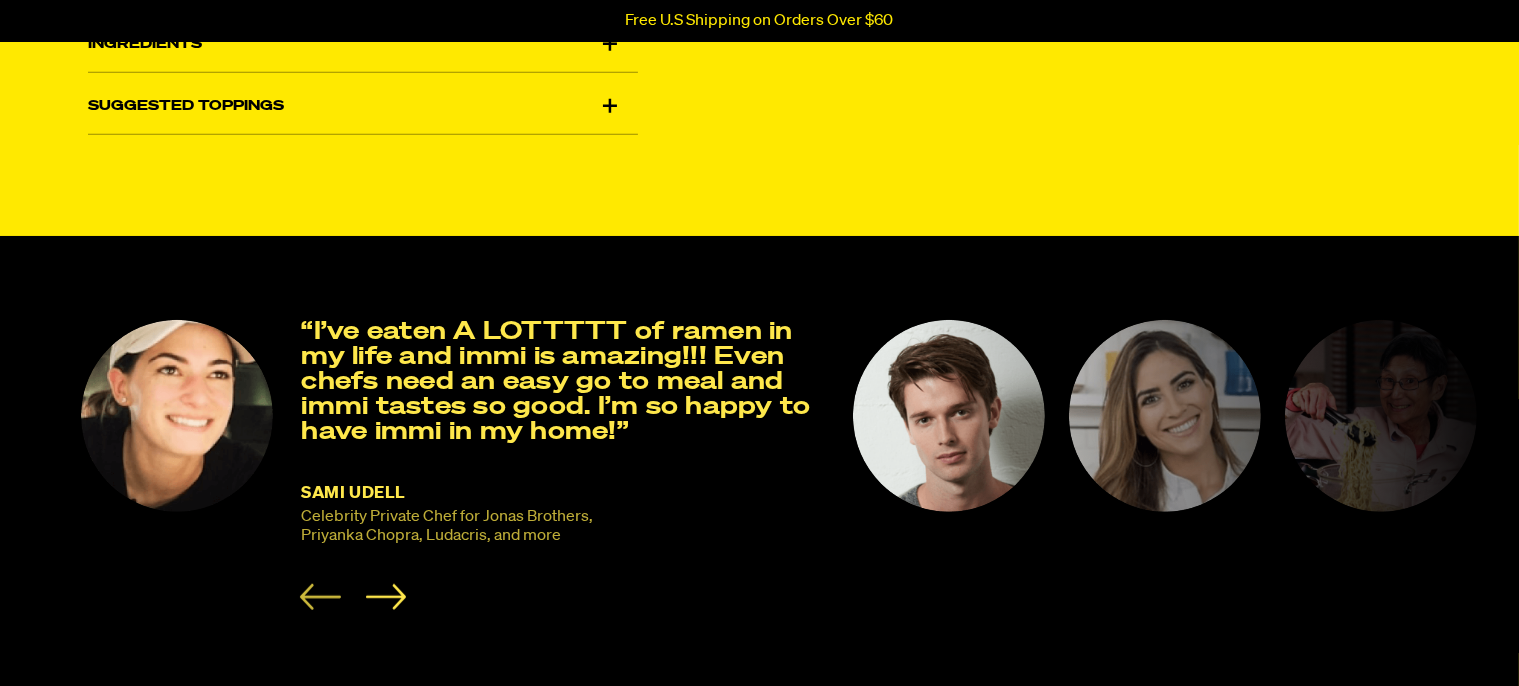 click 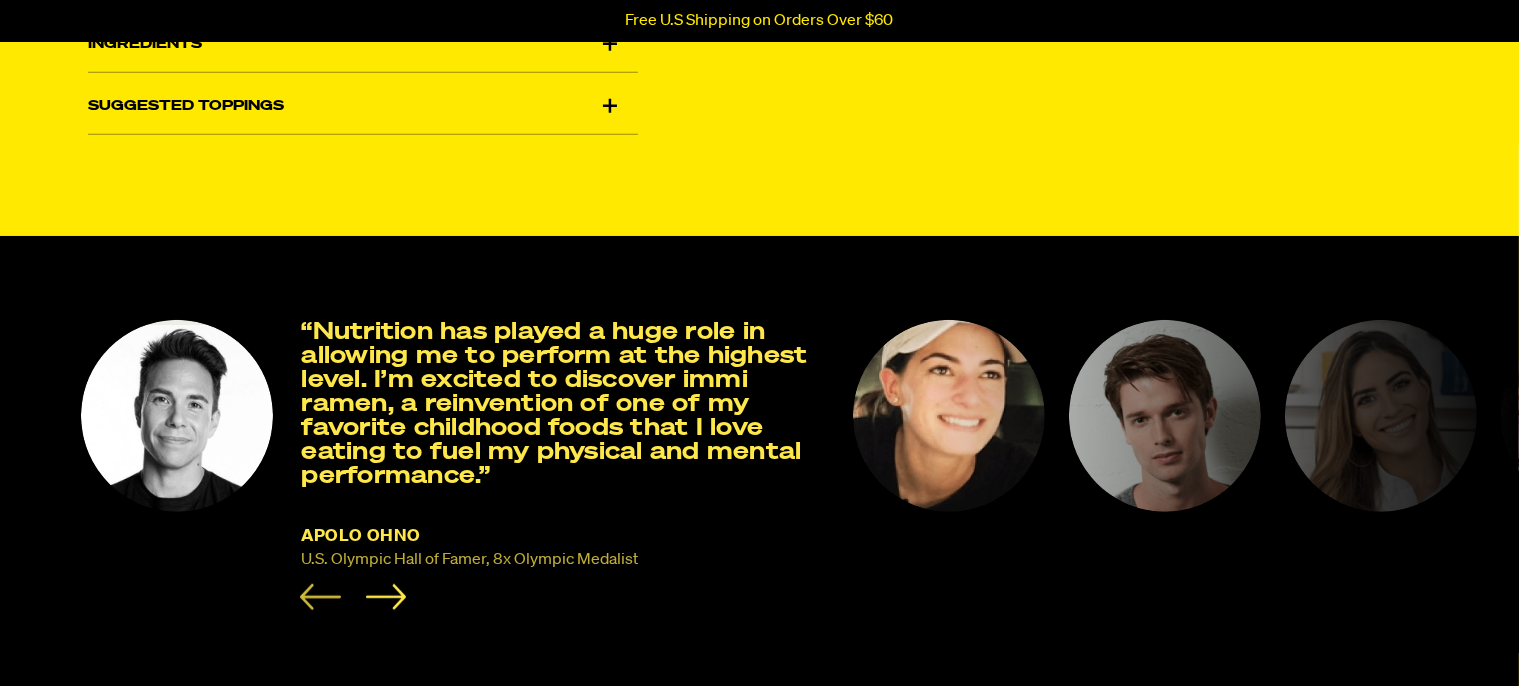 click 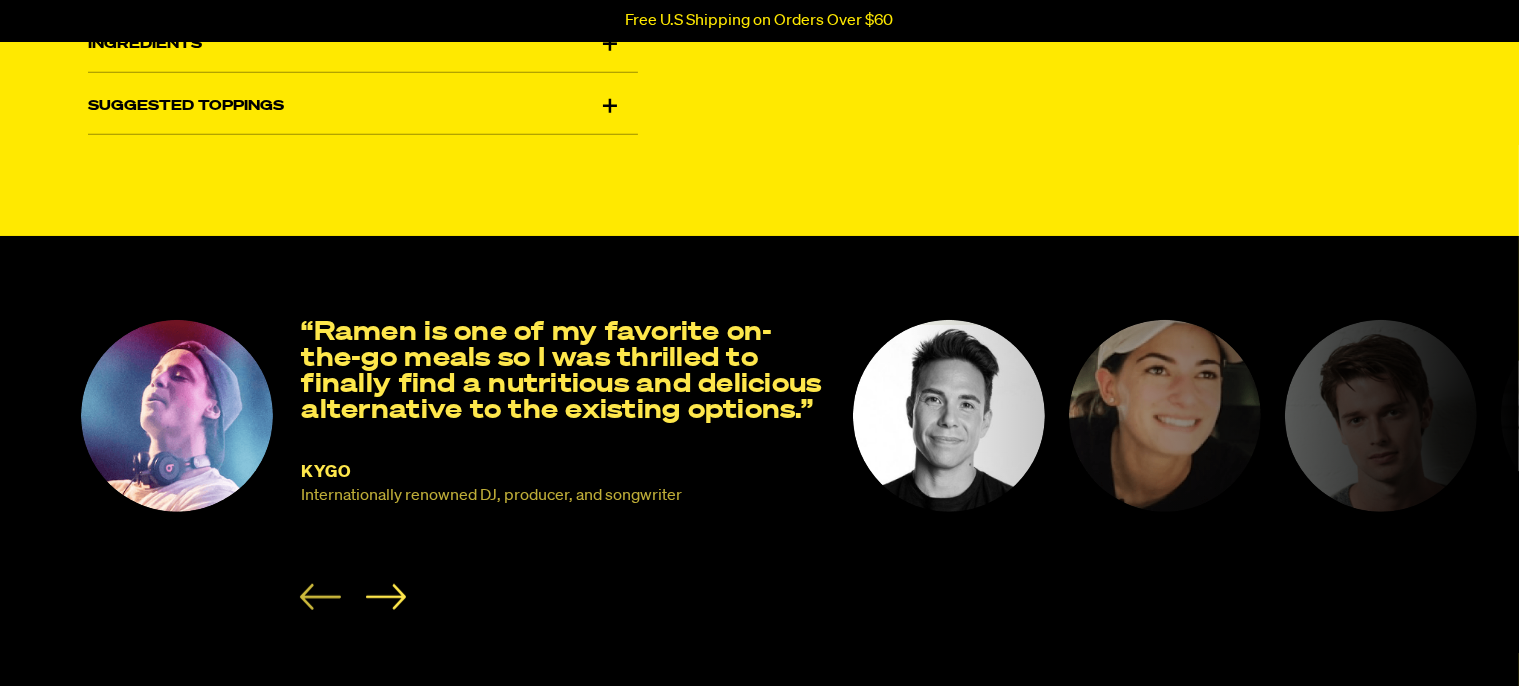 click 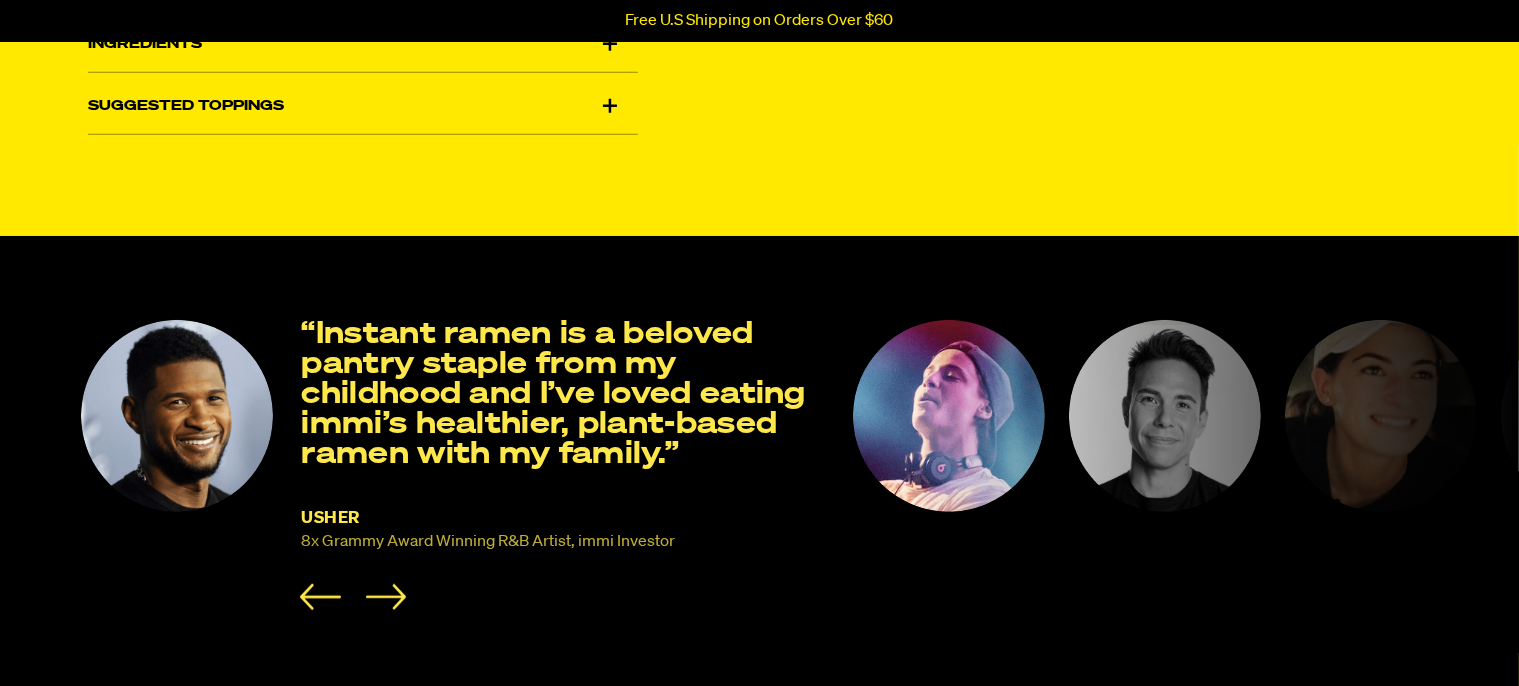click at bounding box center (1165, 416) 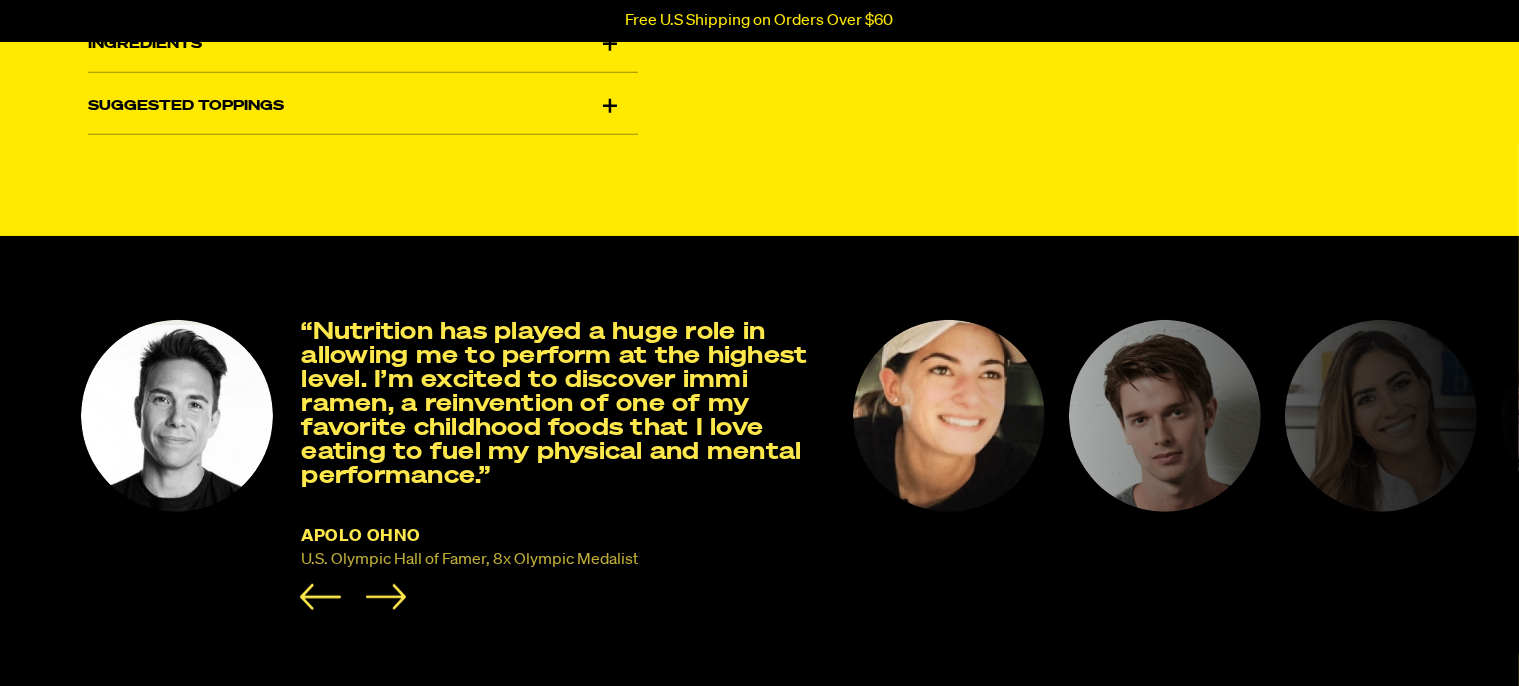 click at bounding box center (1165, 416) 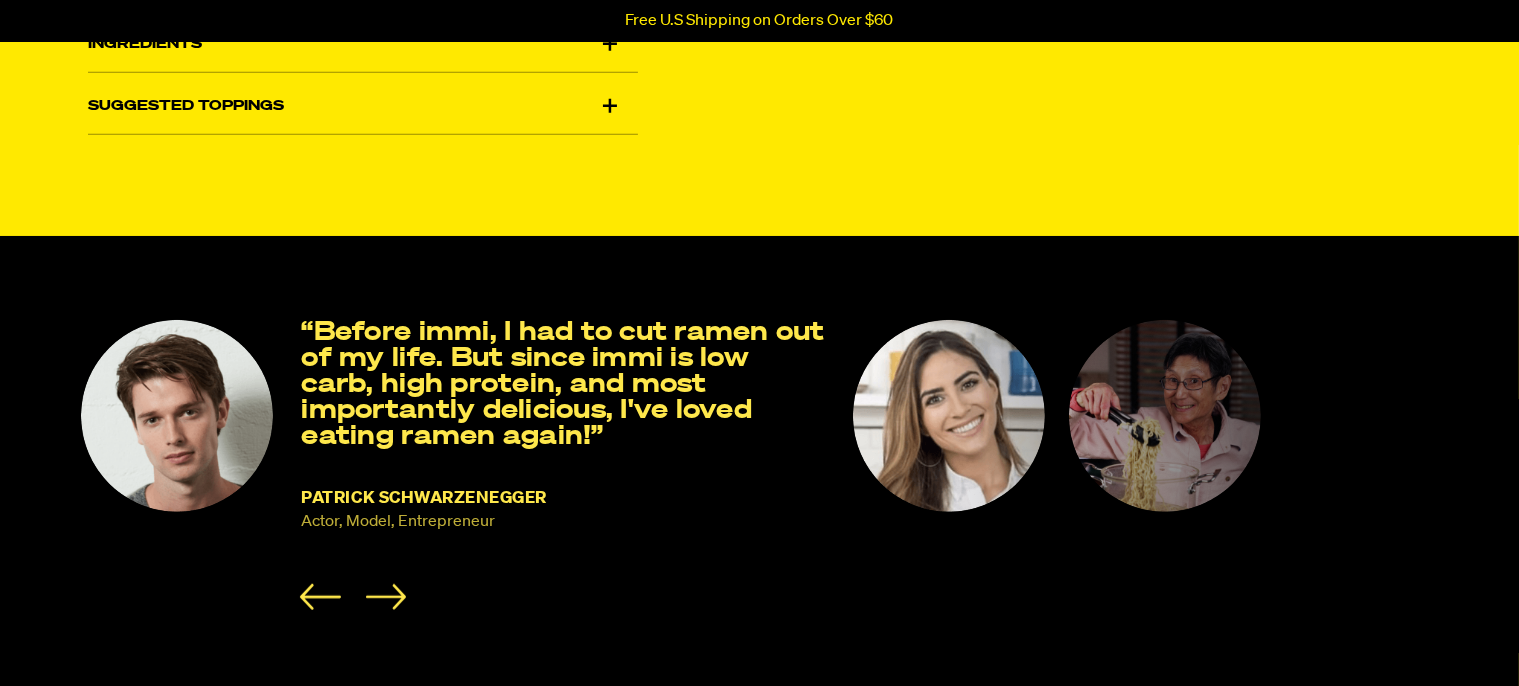 click at bounding box center (949, 416) 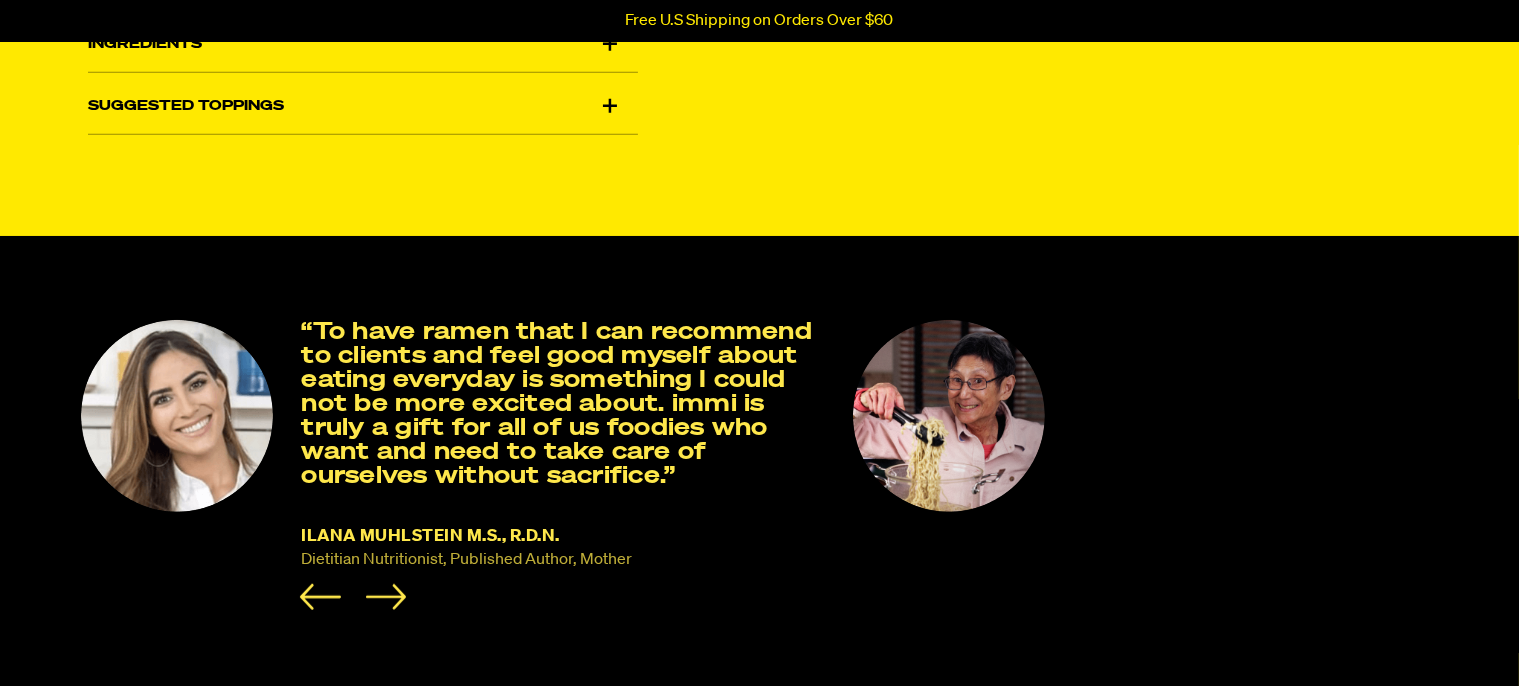 click at bounding box center [949, 416] 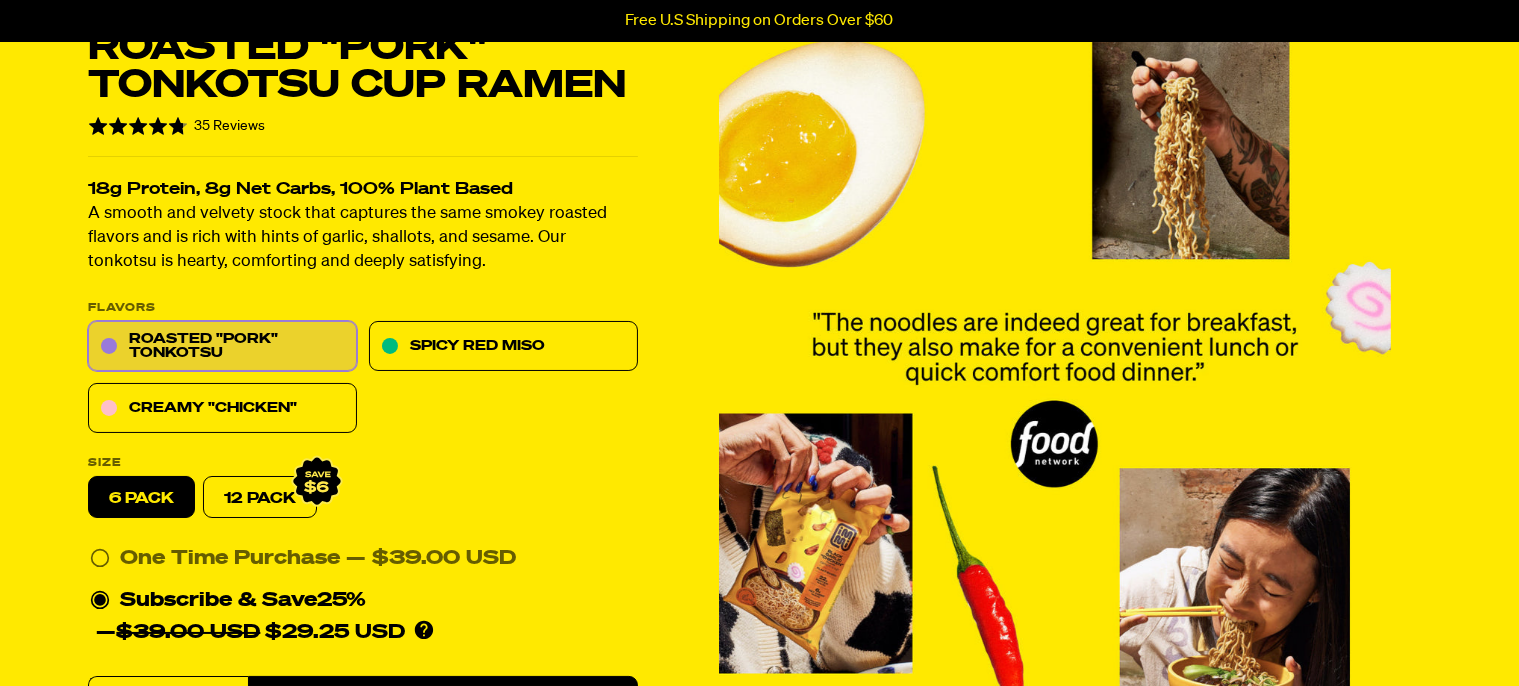 scroll, scrollTop: 0, scrollLeft: 0, axis: both 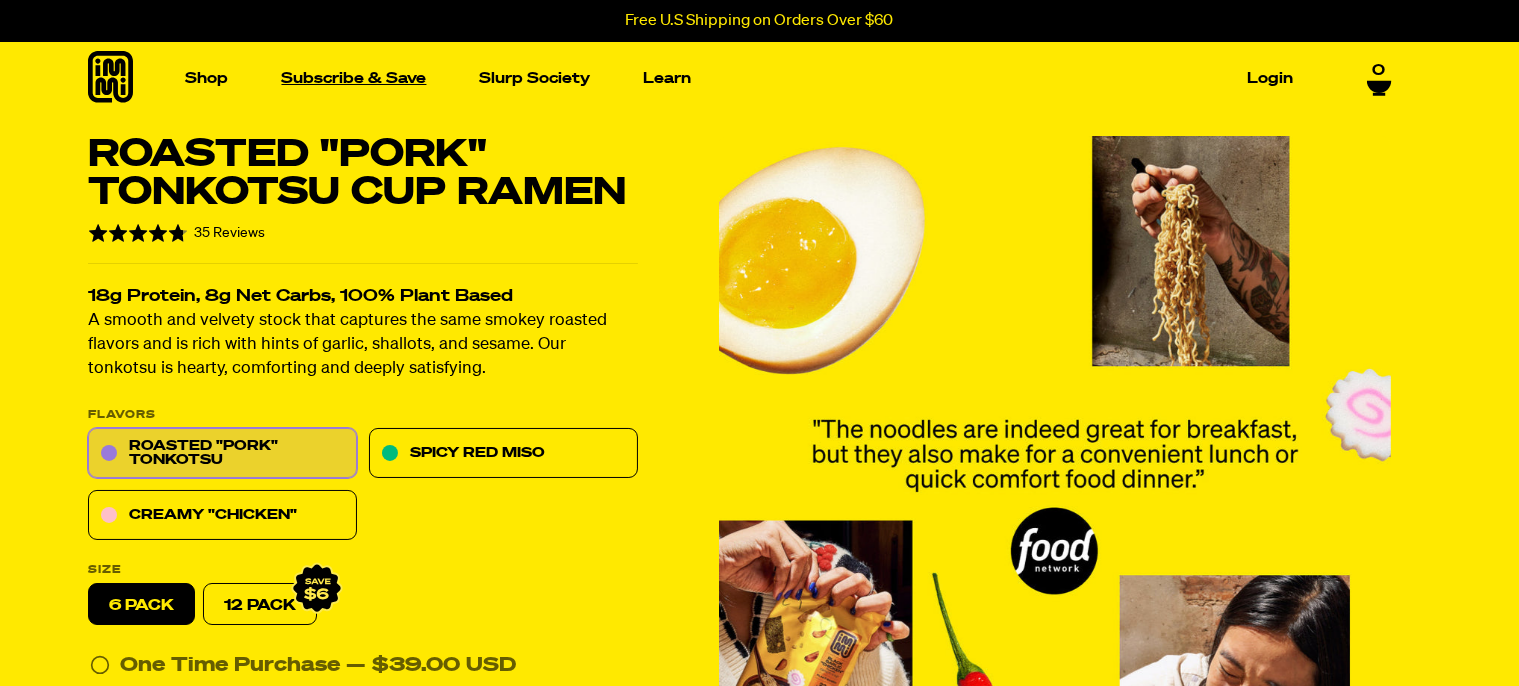 click on "Subscribe & Save" at bounding box center (354, 78) 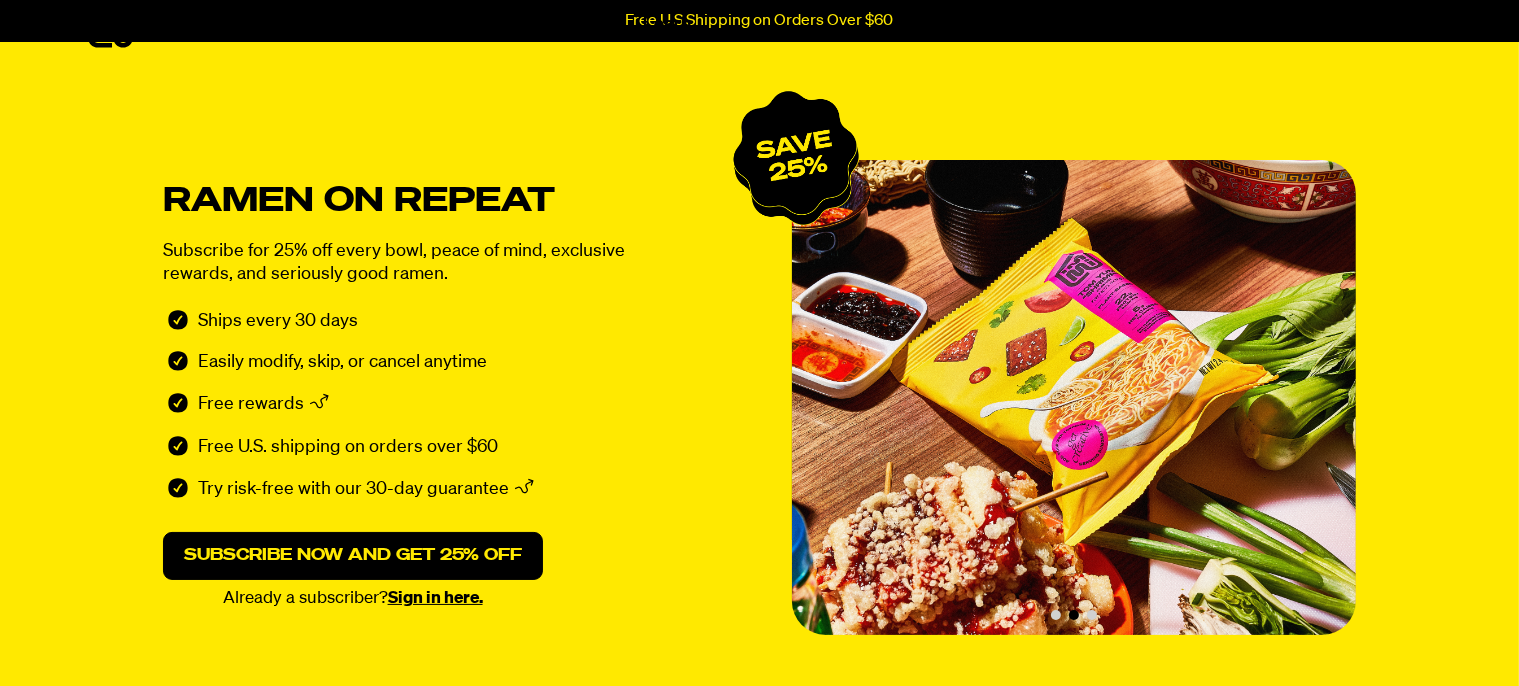 scroll, scrollTop: 0, scrollLeft: 0, axis: both 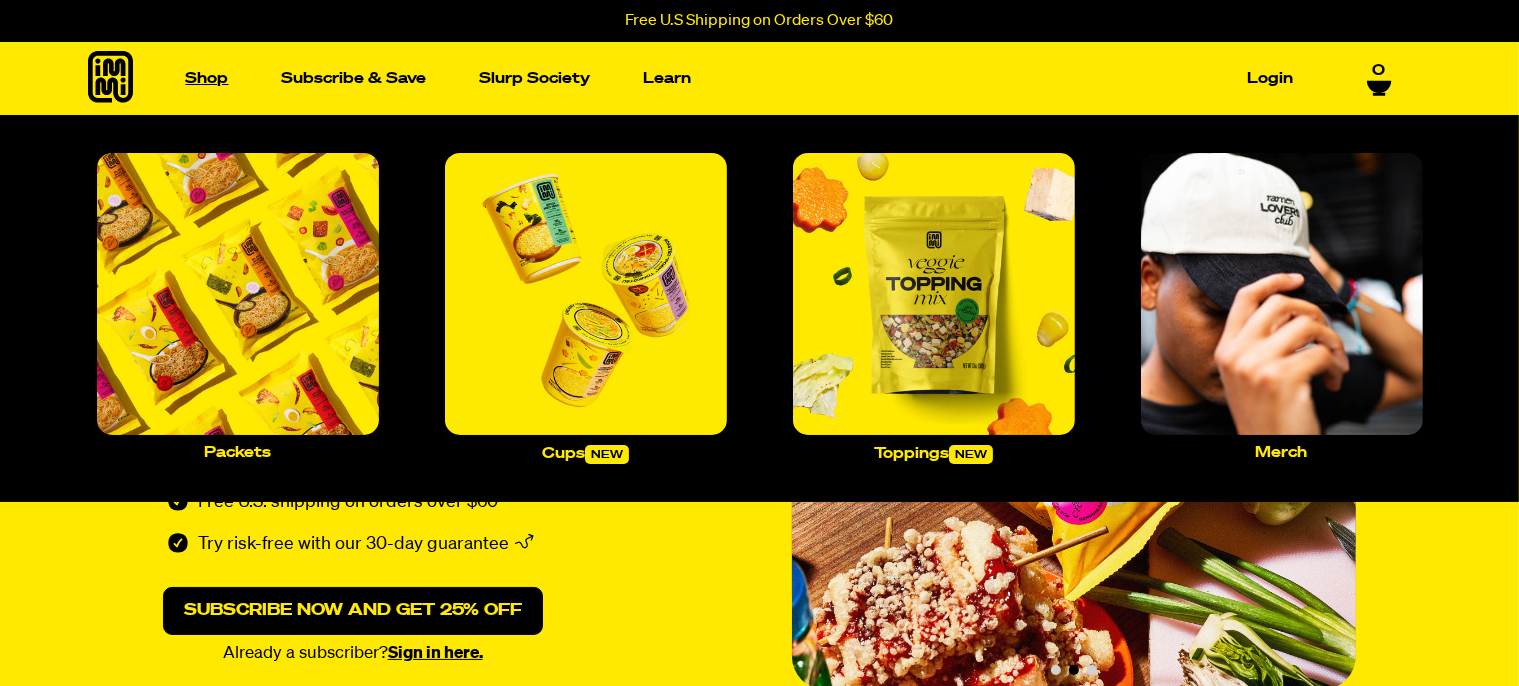 click on "Shop" at bounding box center (207, 78) 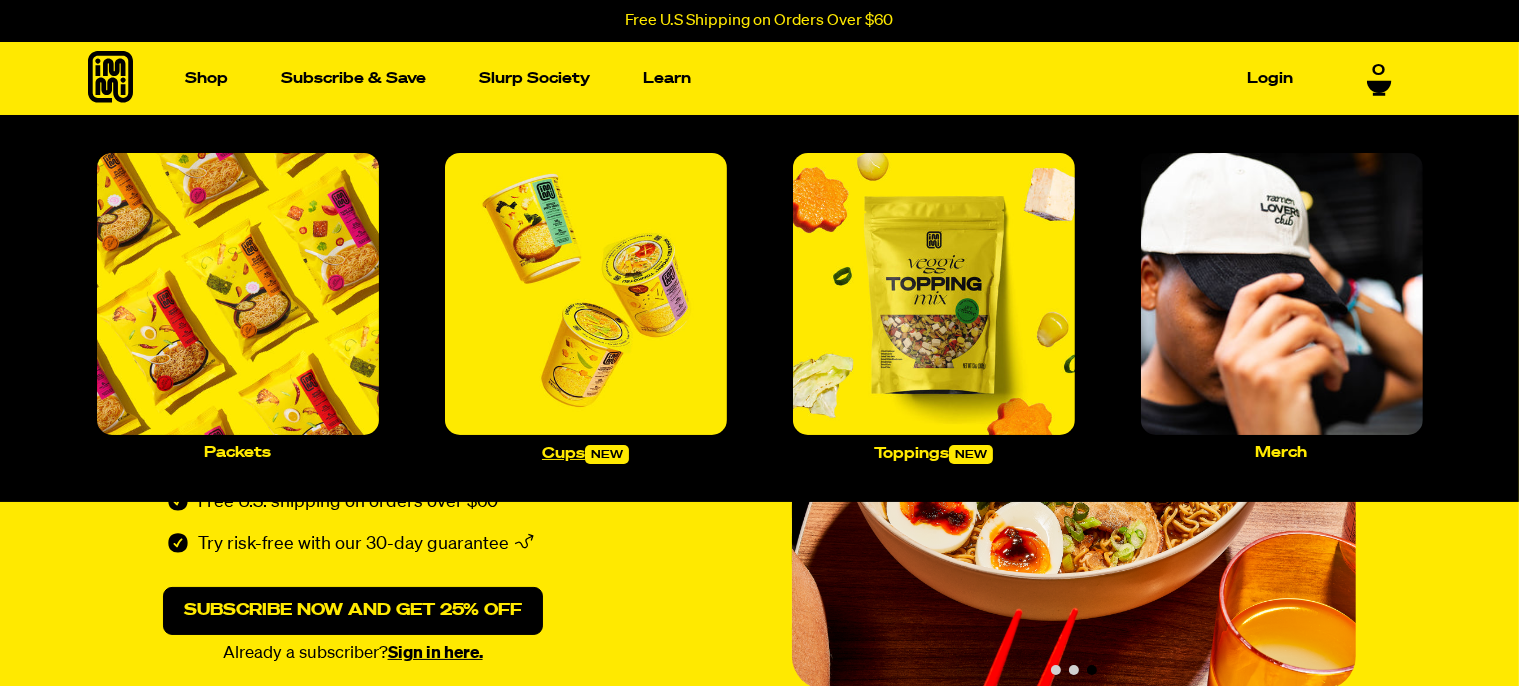 click at bounding box center (586, 294) 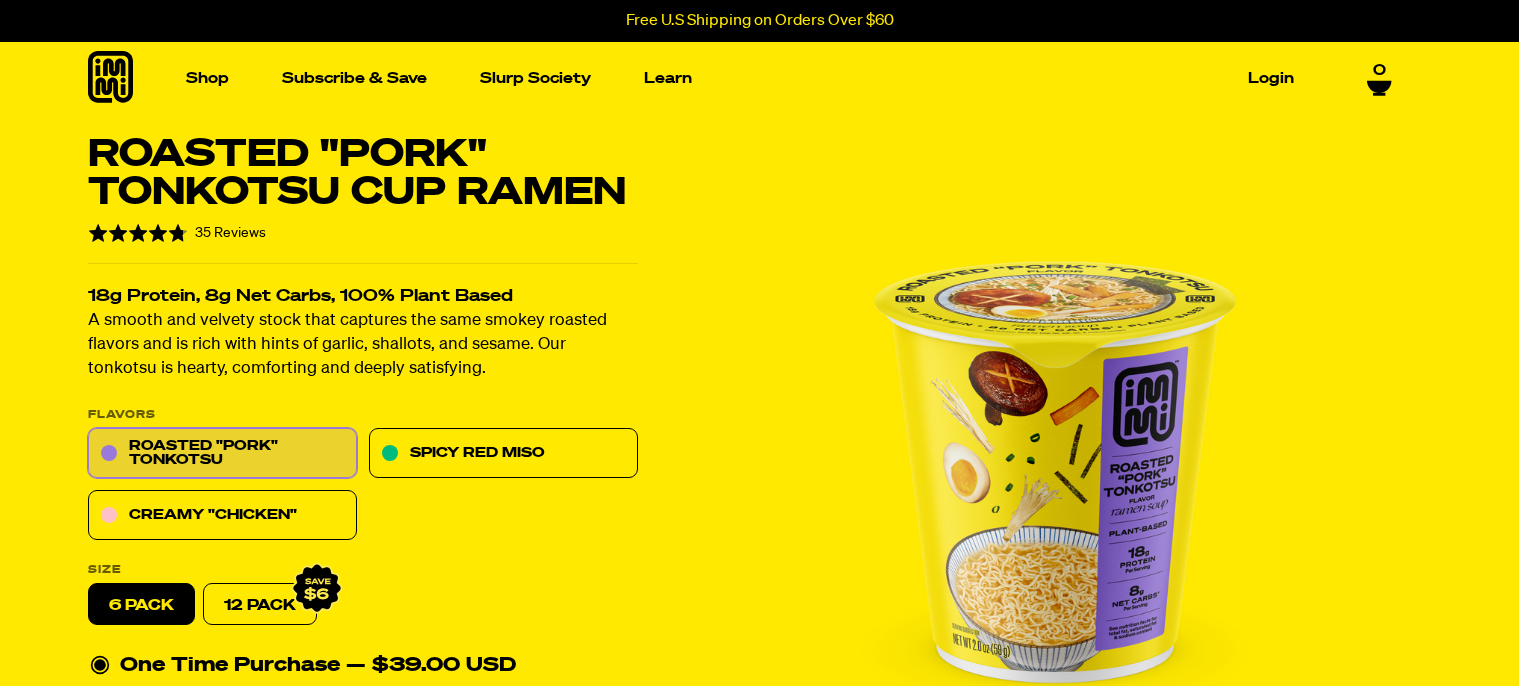 scroll, scrollTop: 0, scrollLeft: 0, axis: both 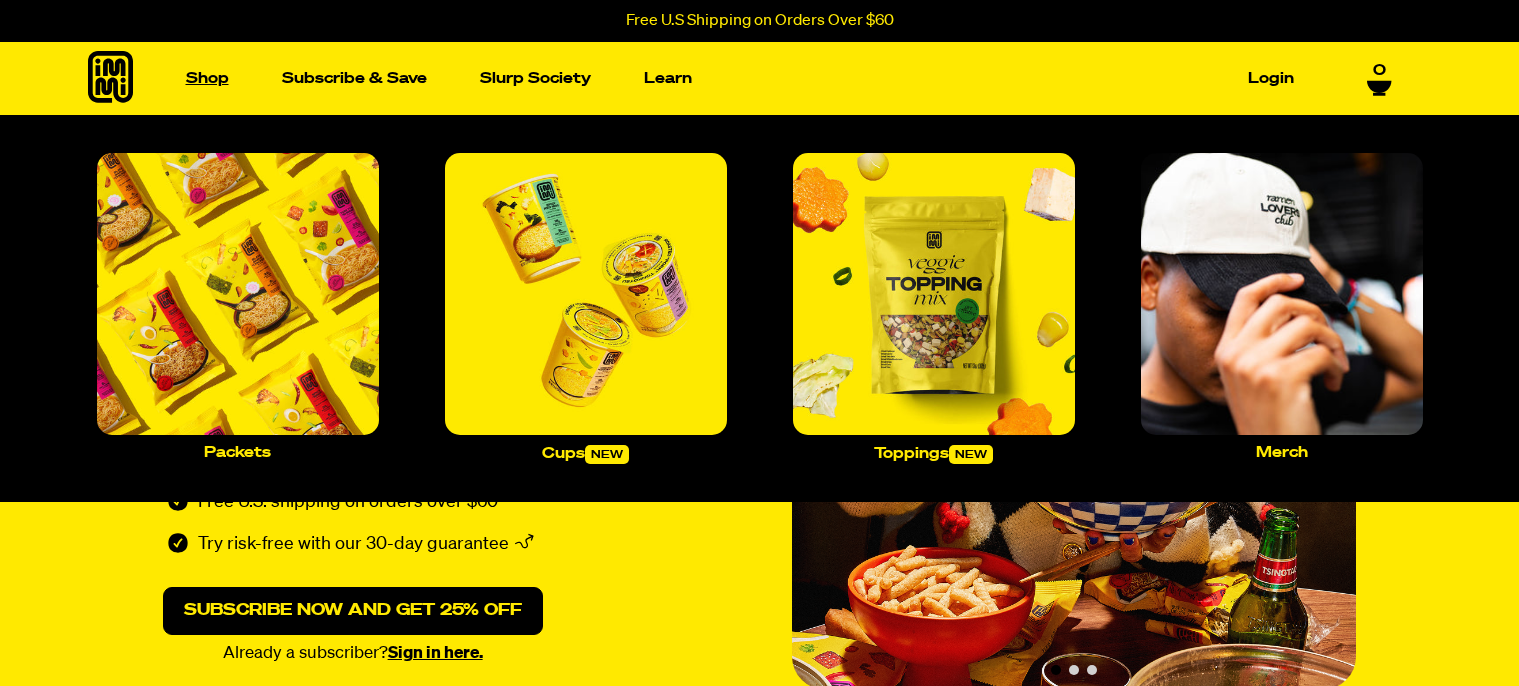 drag, startPoint x: 0, startPoint y: 0, endPoint x: 201, endPoint y: 84, distance: 217.84628 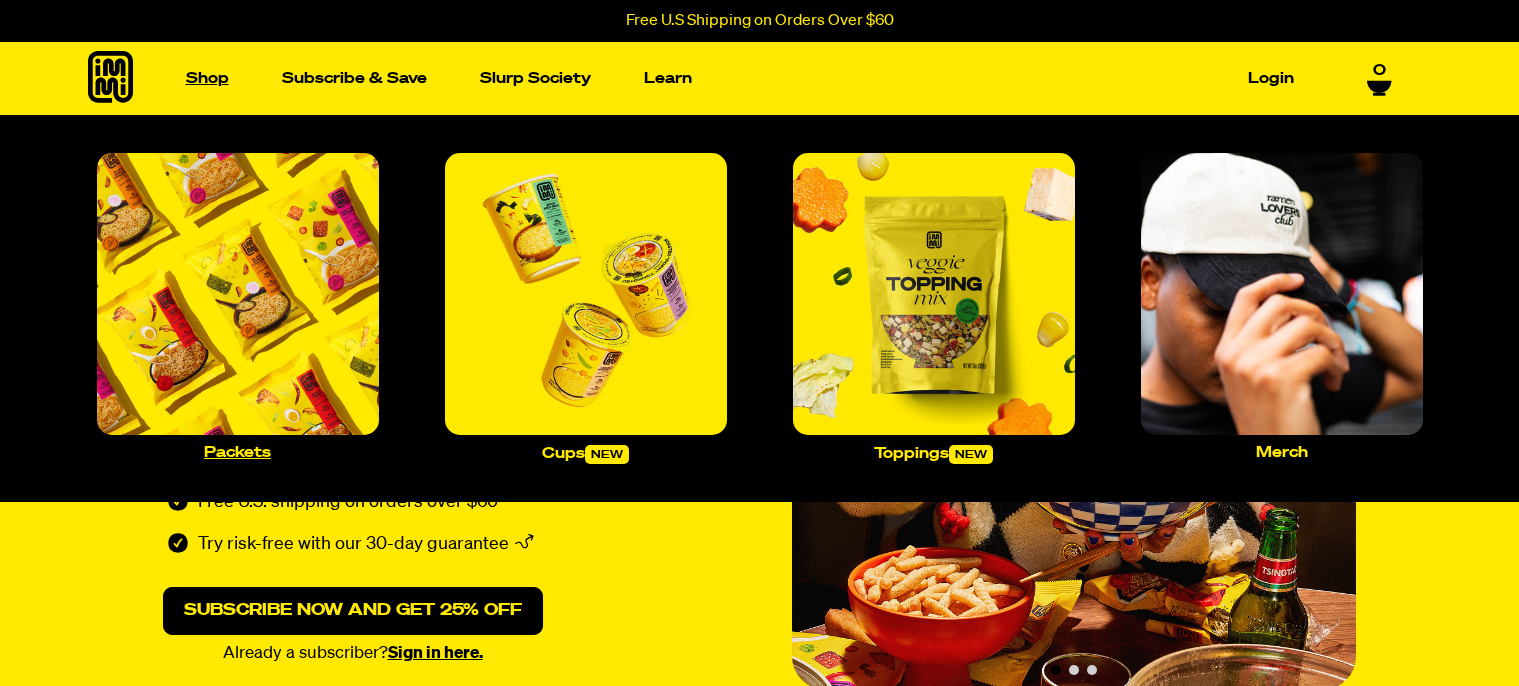 scroll, scrollTop: 0, scrollLeft: 0, axis: both 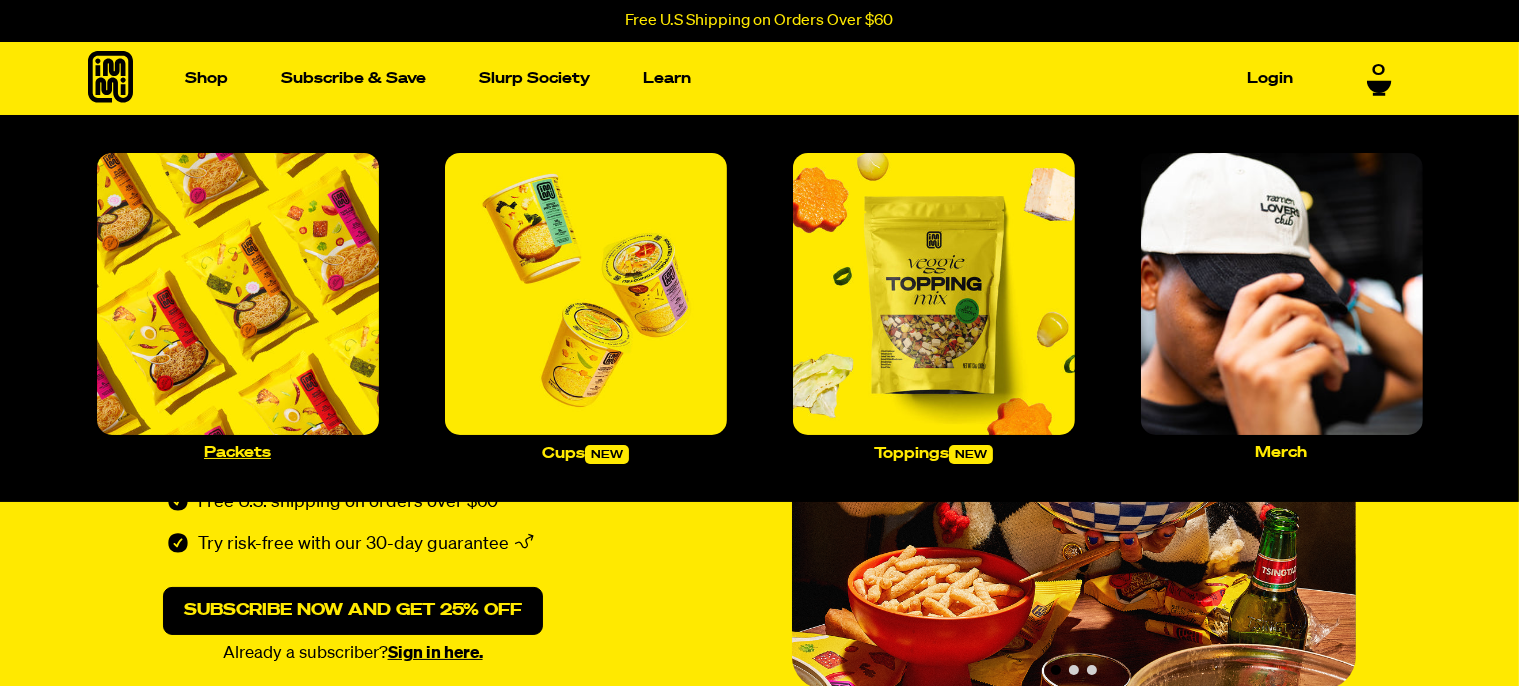 click at bounding box center [238, 294] 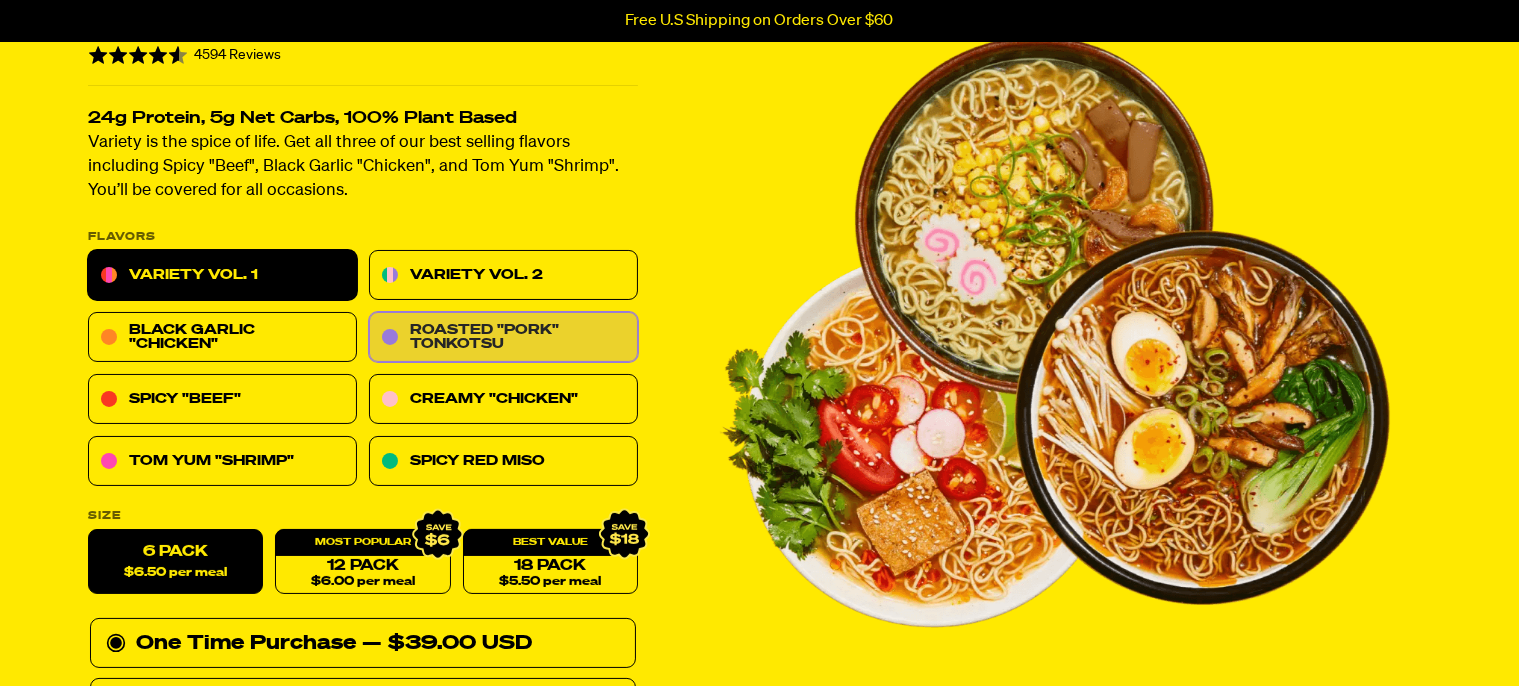 scroll, scrollTop: 140, scrollLeft: 0, axis: vertical 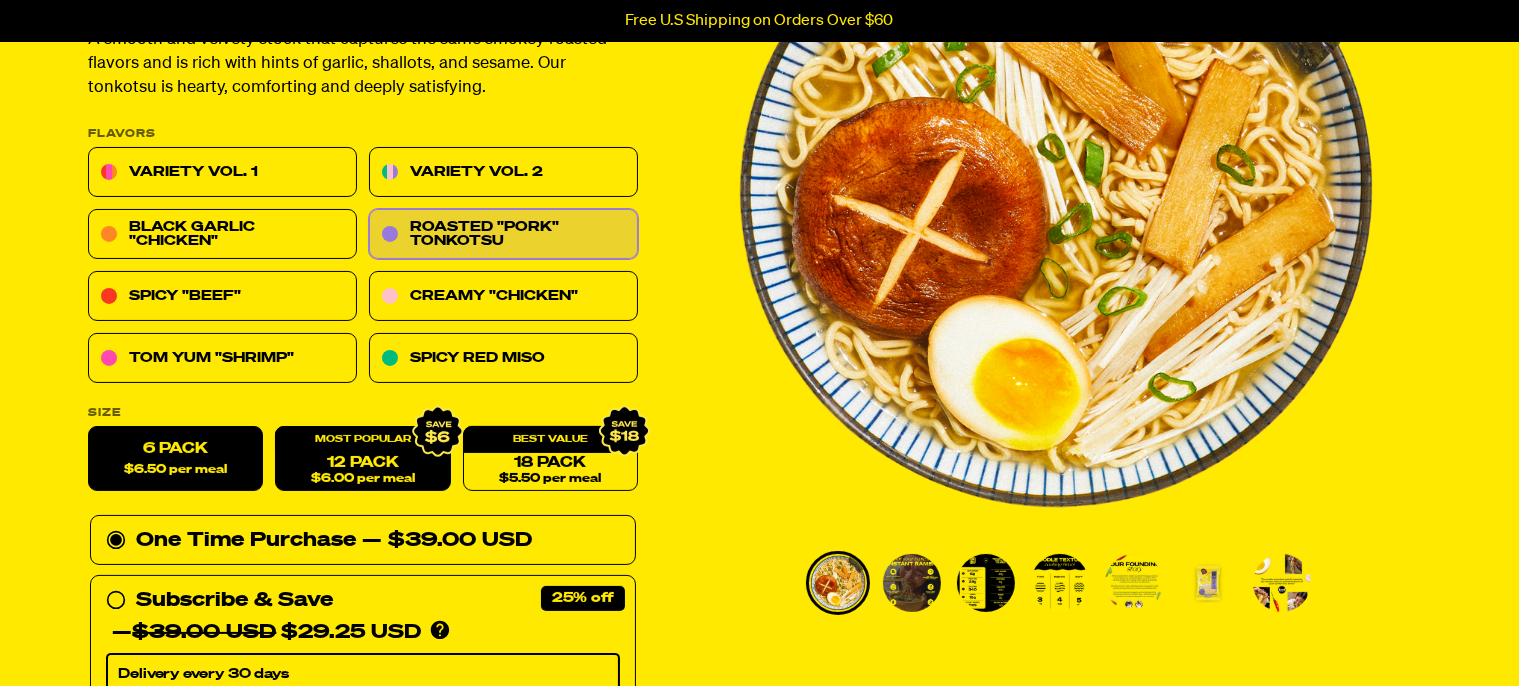click on "12 Pack  $6.00 per meal" at bounding box center (362, 459) 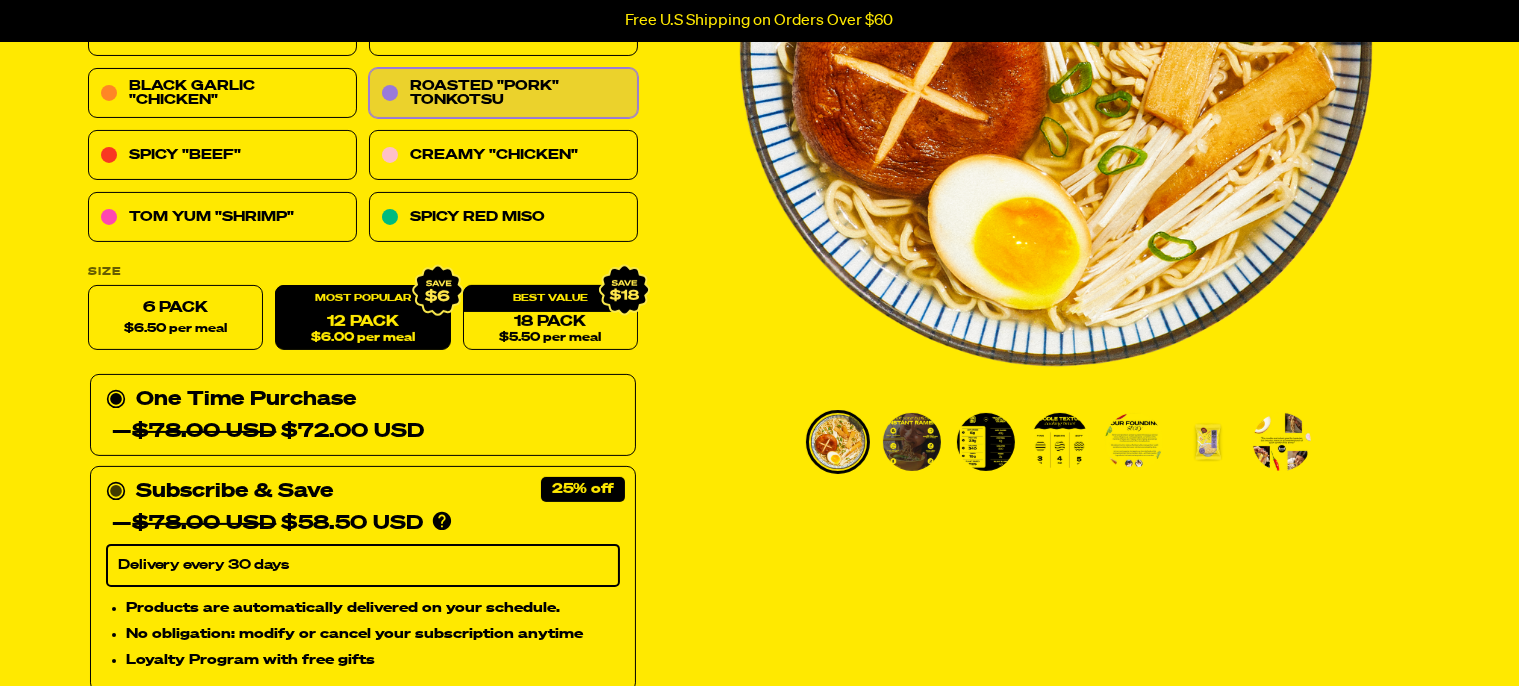 scroll, scrollTop: 563, scrollLeft: 0, axis: vertical 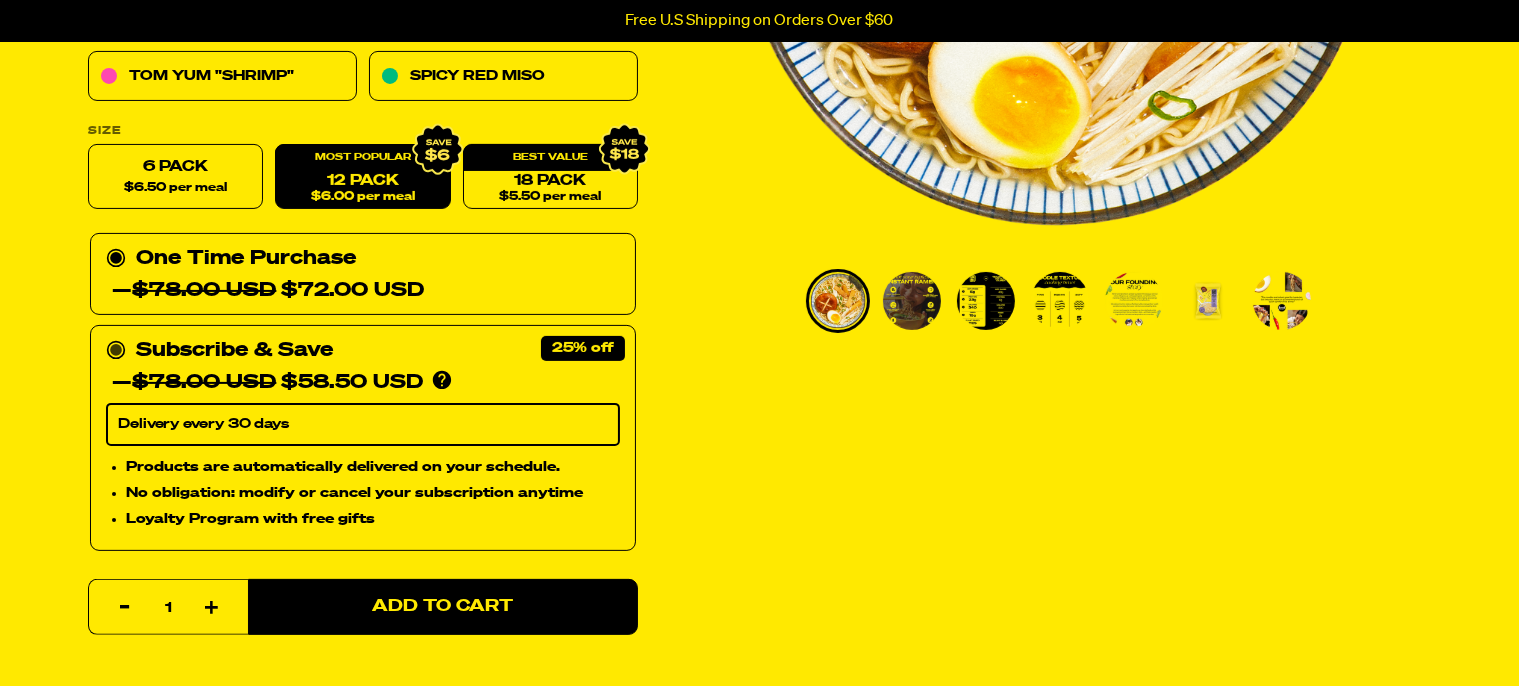 click on "Subscribe & Save  25%" at bounding box center [234, 351] 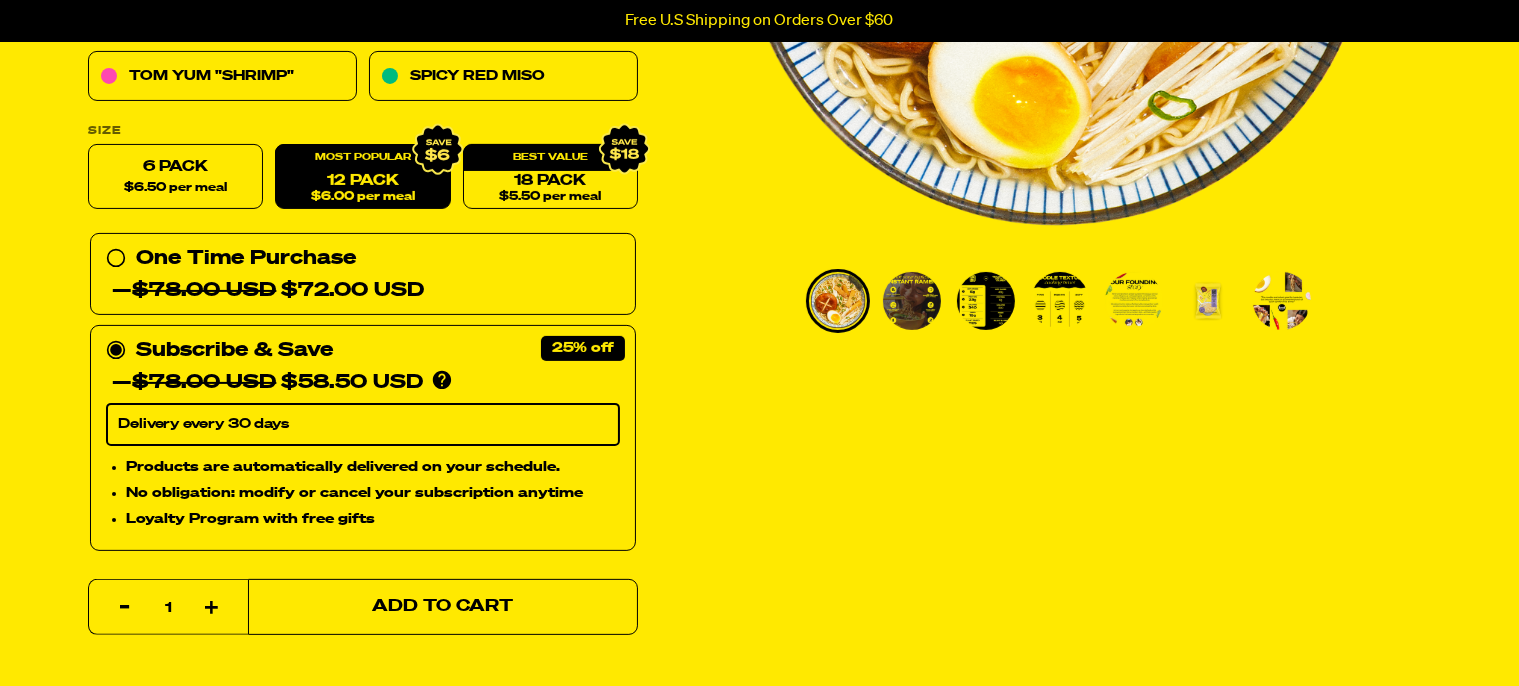 click on "Add to Cart" at bounding box center [443, 607] 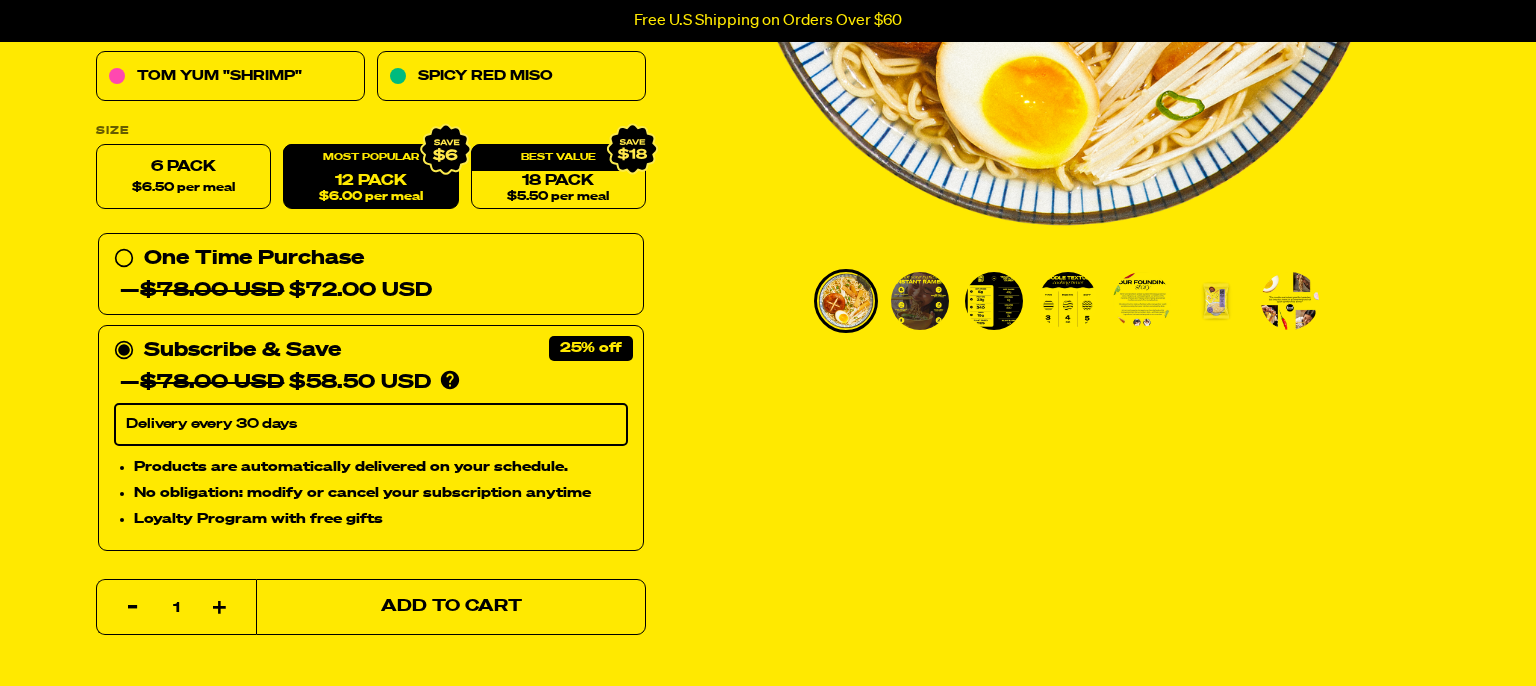 select on "Every 30 Days" 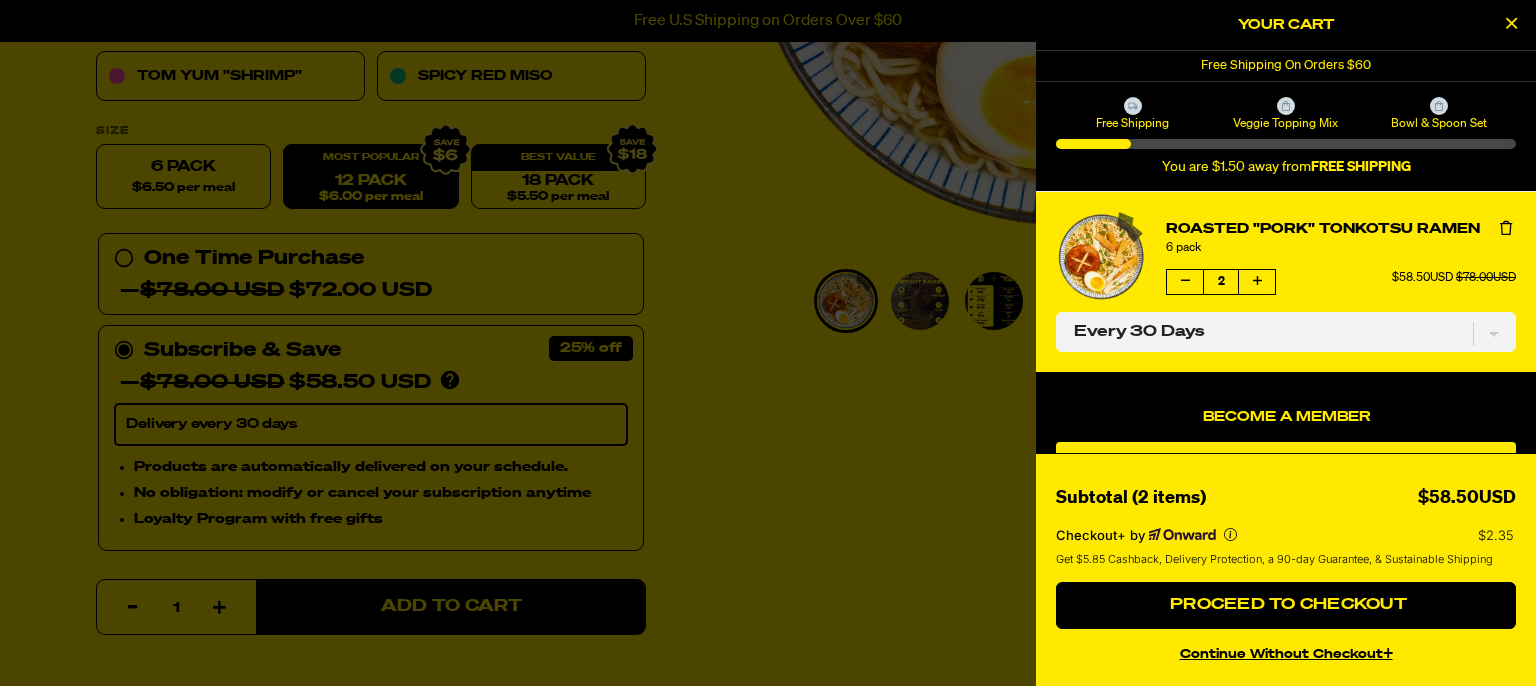 click at bounding box center (1286, 106) 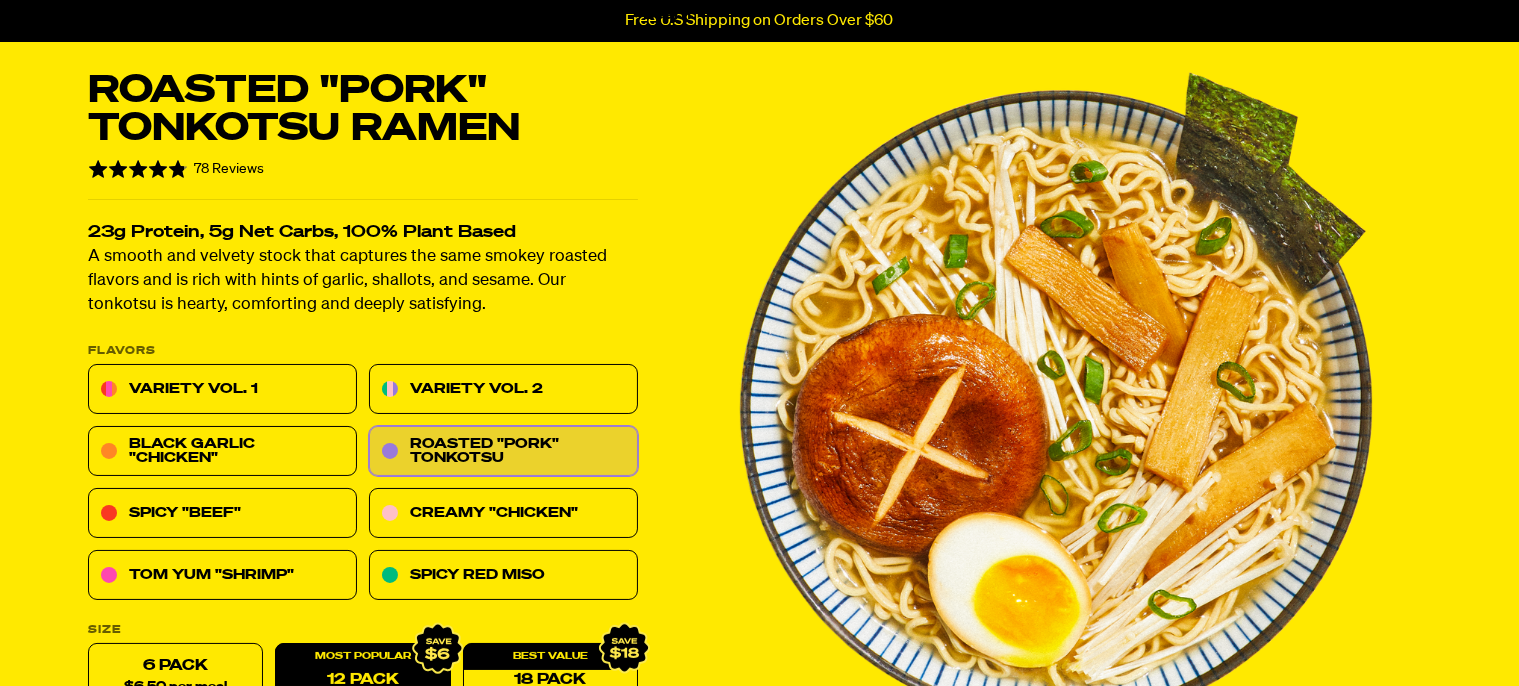 scroll, scrollTop: 0, scrollLeft: 0, axis: both 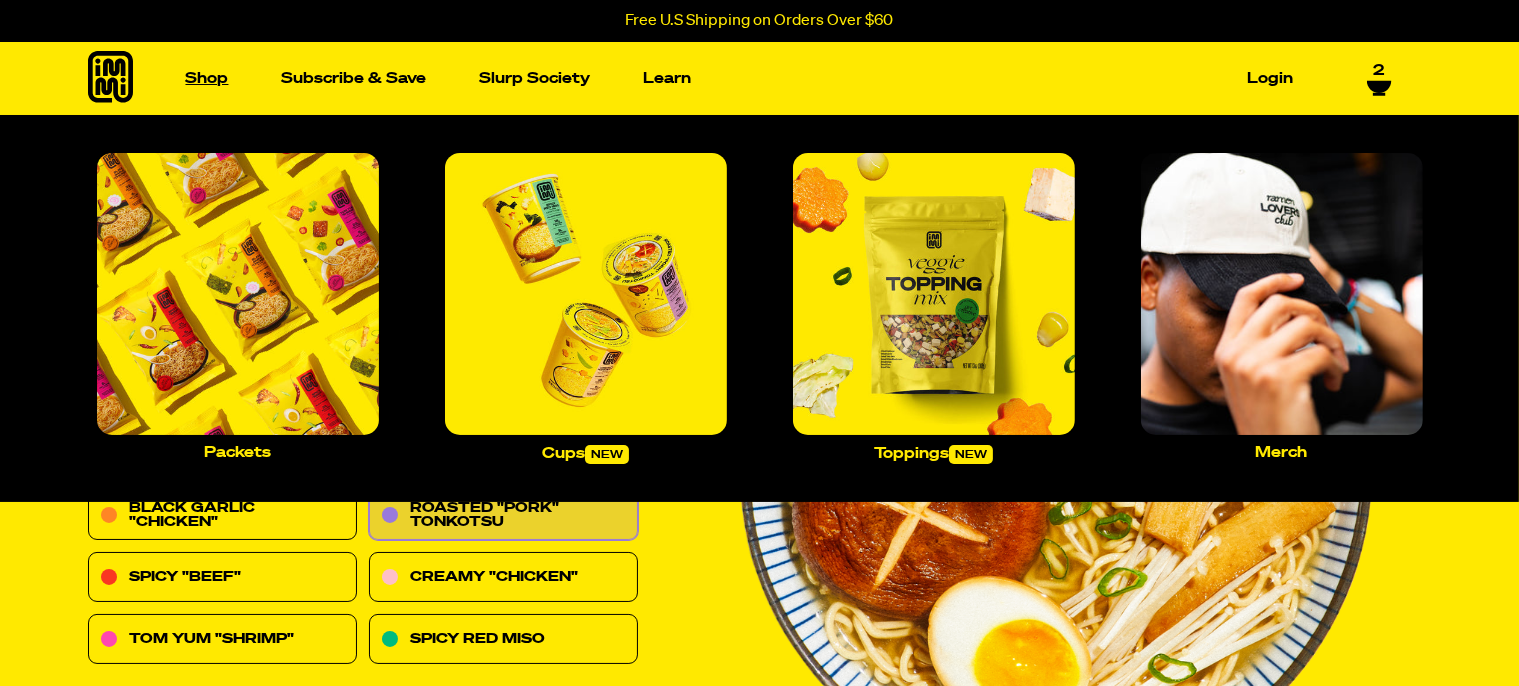 click on "Shop" at bounding box center (207, 78) 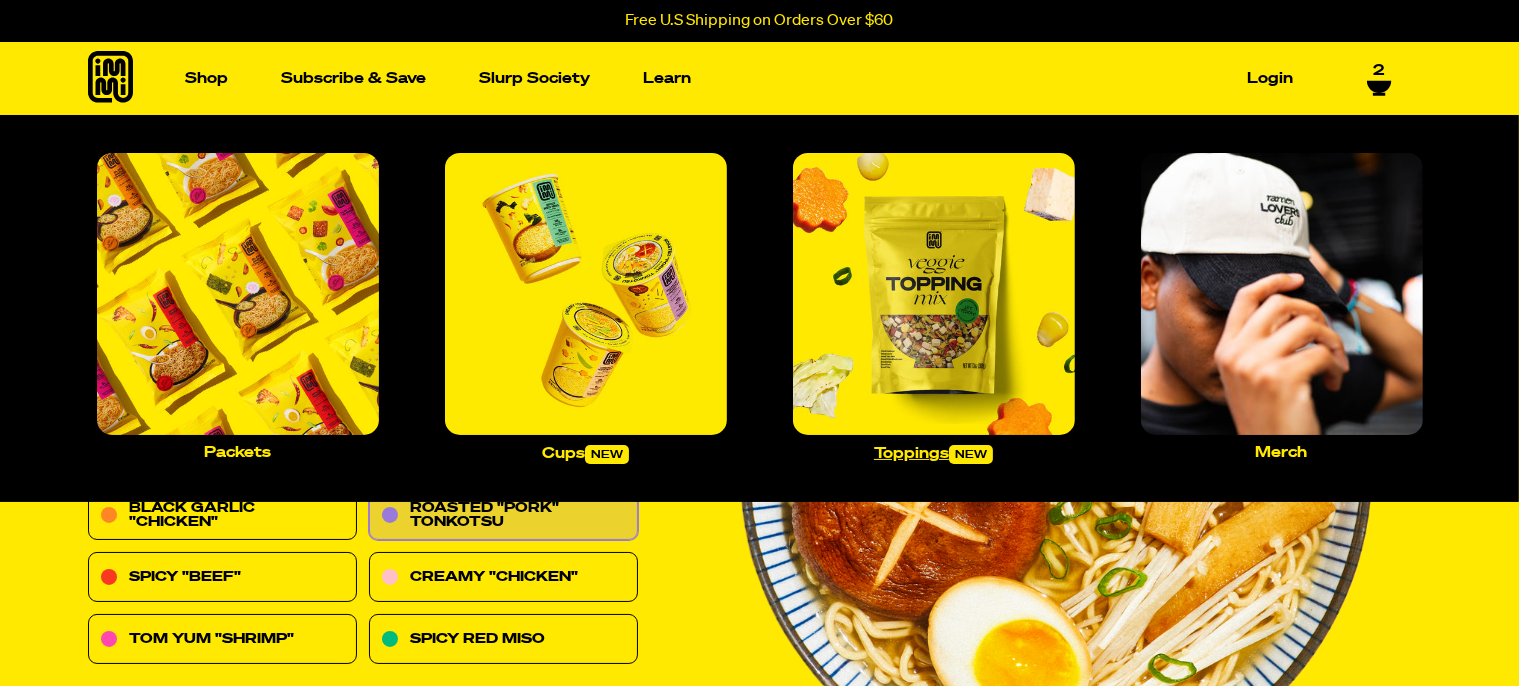 click at bounding box center [934, 294] 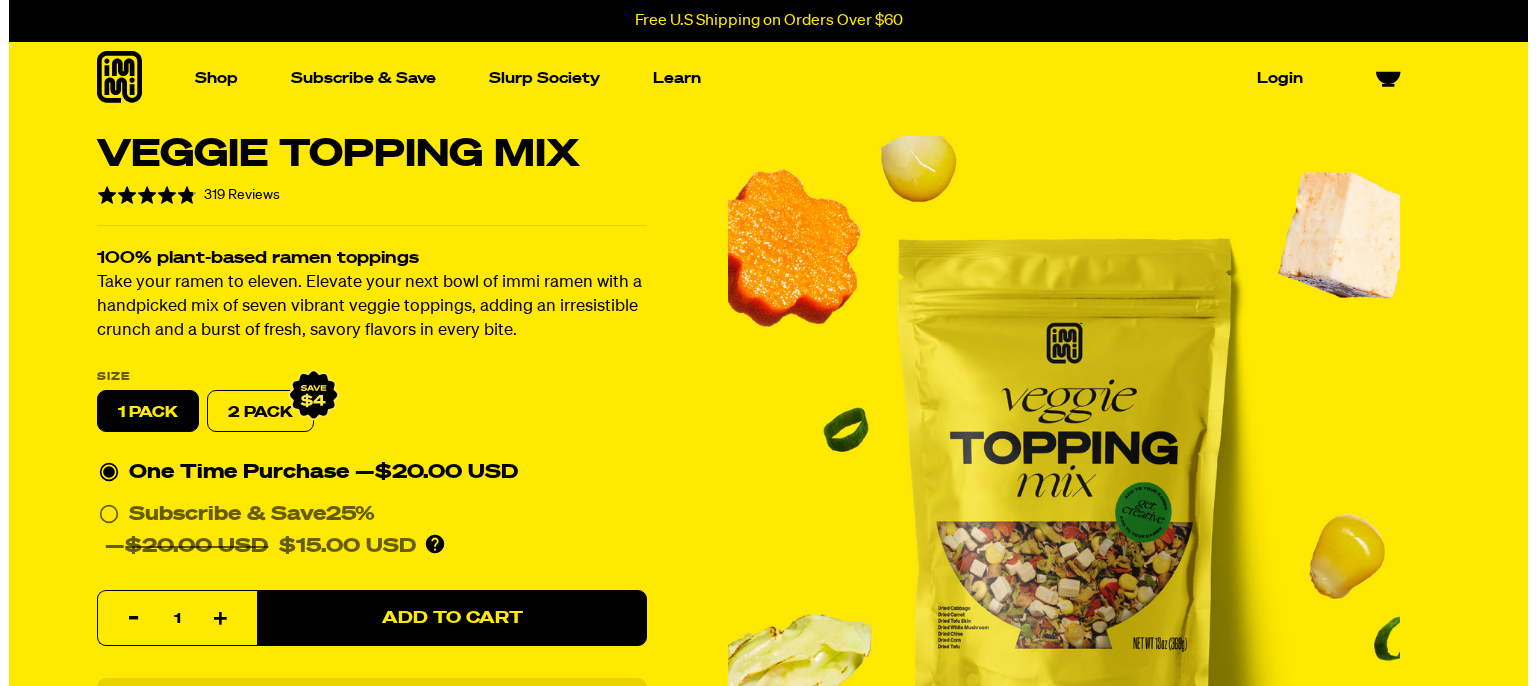 scroll, scrollTop: 0, scrollLeft: 0, axis: both 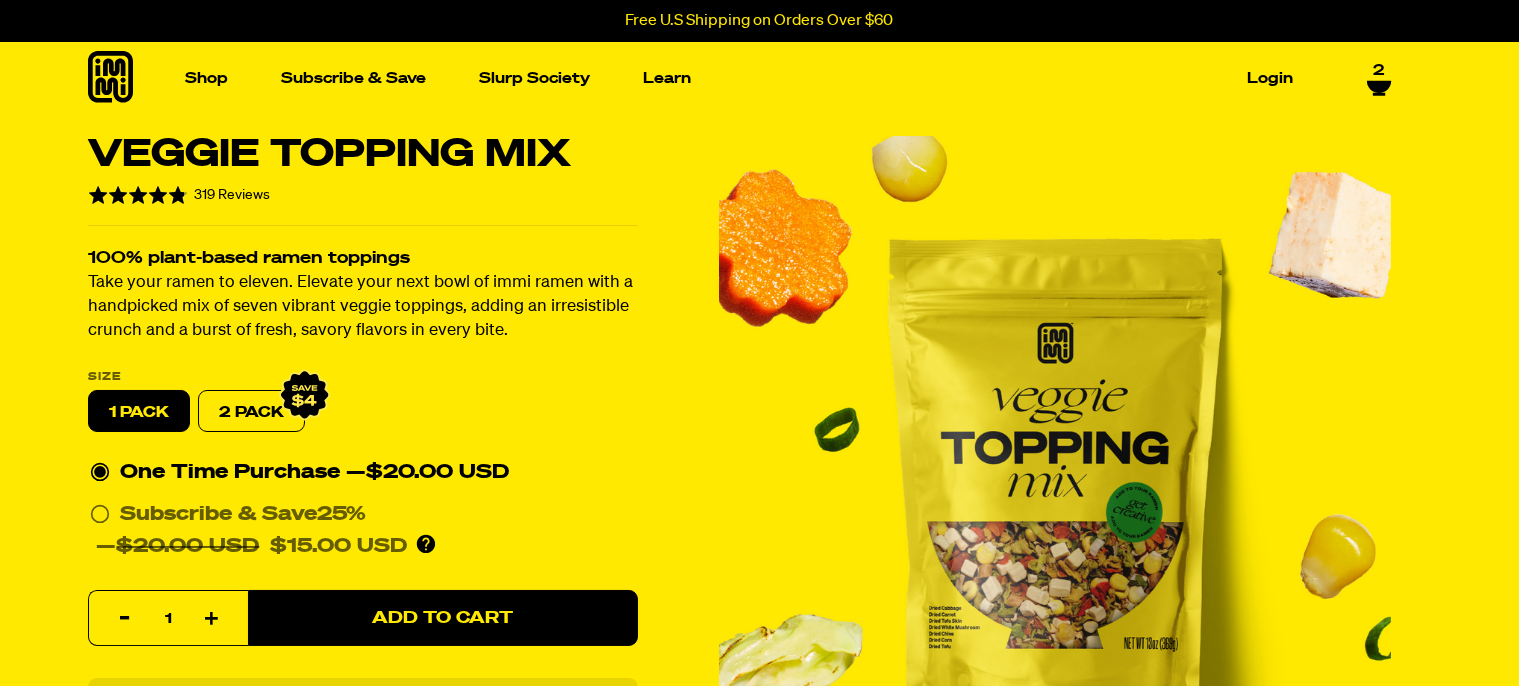 select on "Every 30 Days" 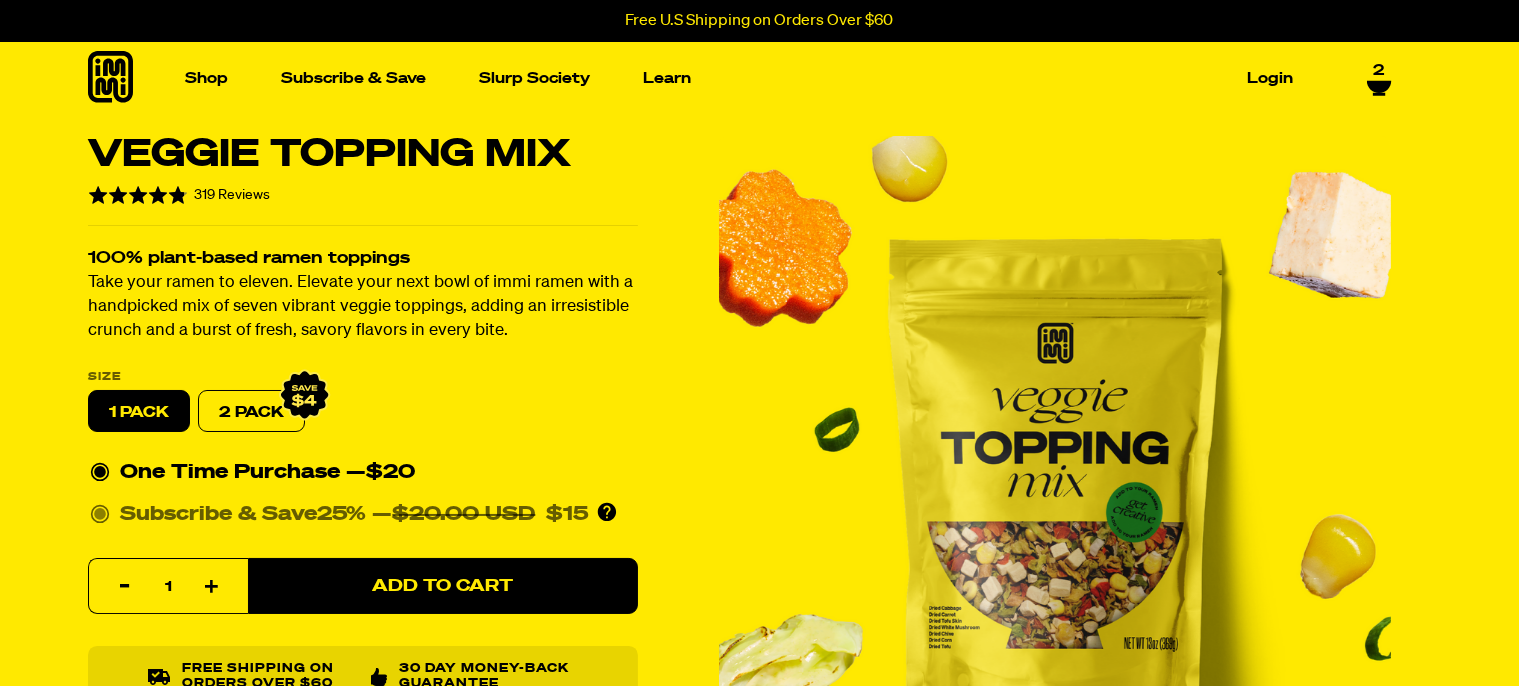 click 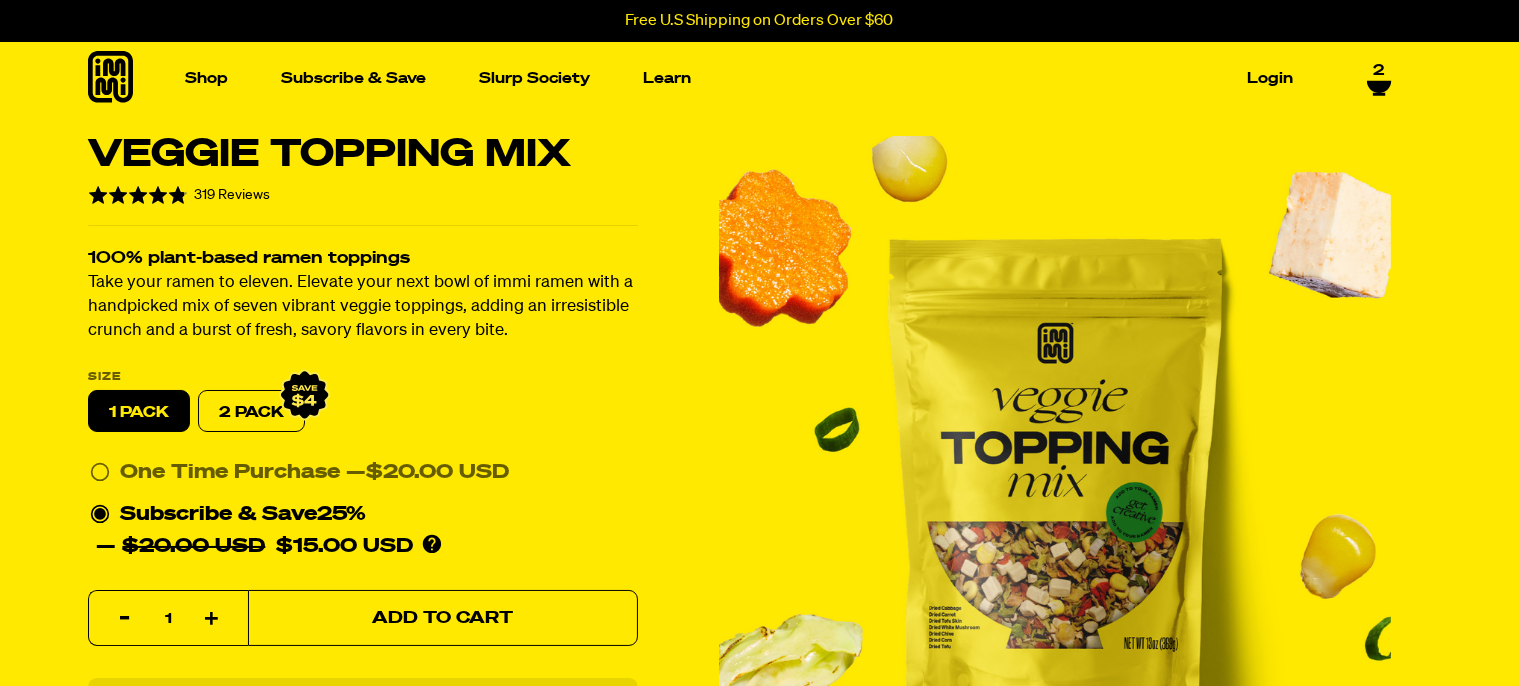 click on "Add to Cart" at bounding box center [443, 619] 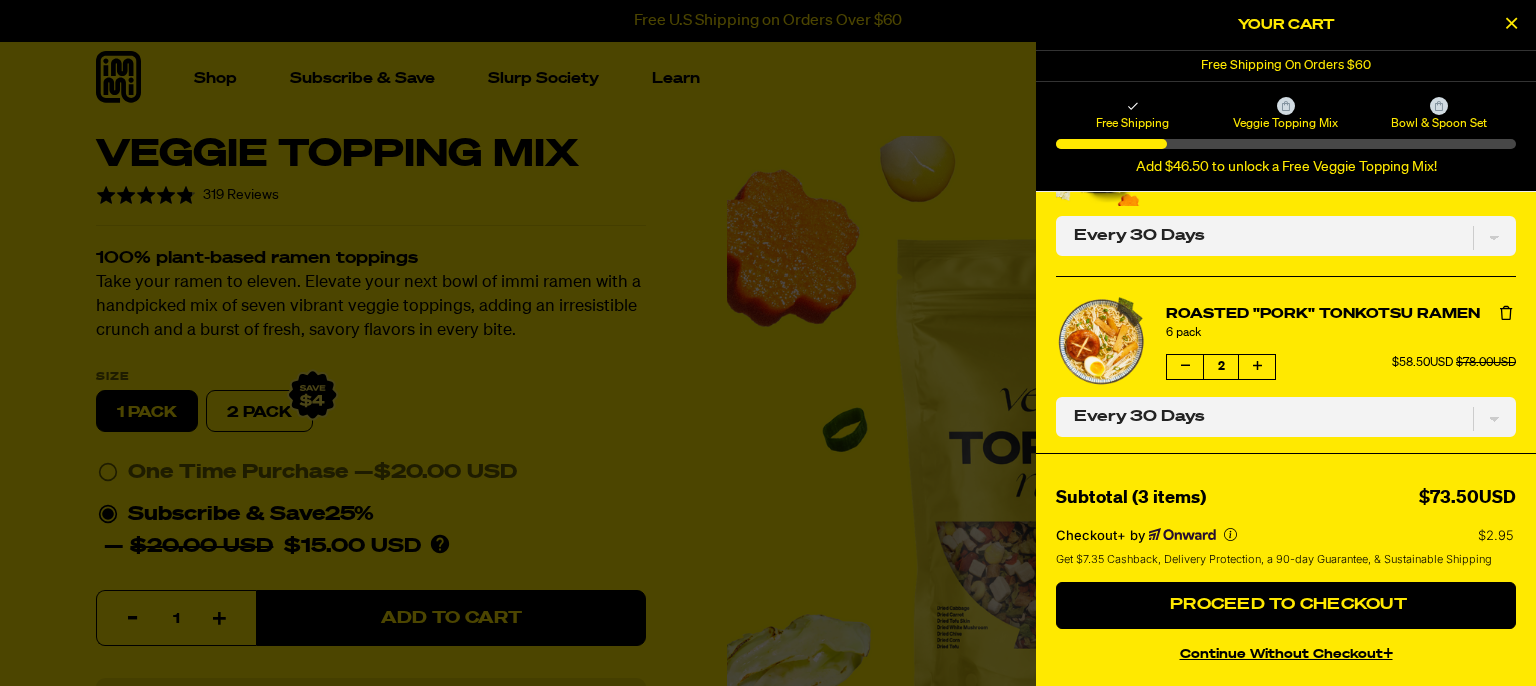 scroll, scrollTop: 147, scrollLeft: 0, axis: vertical 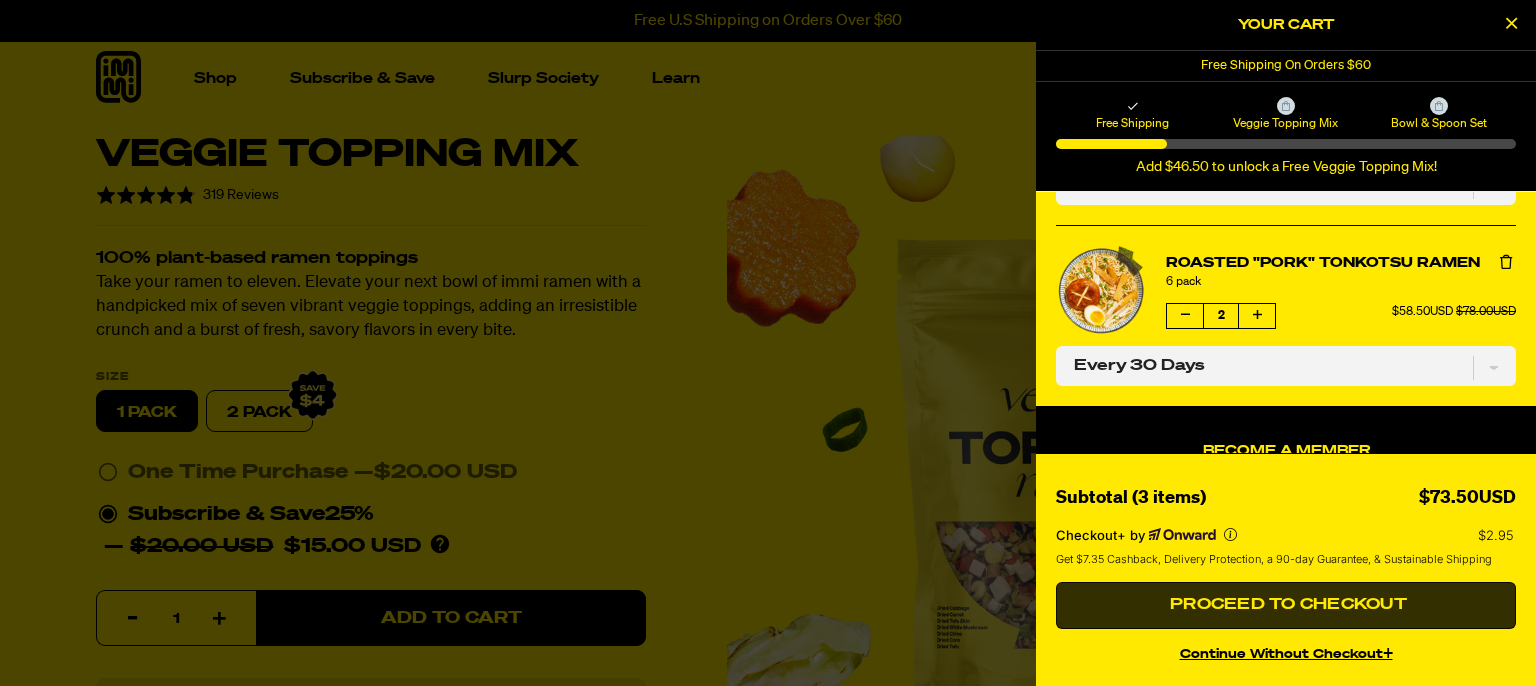 click on "Proceed to Checkout" at bounding box center (1286, 605) 